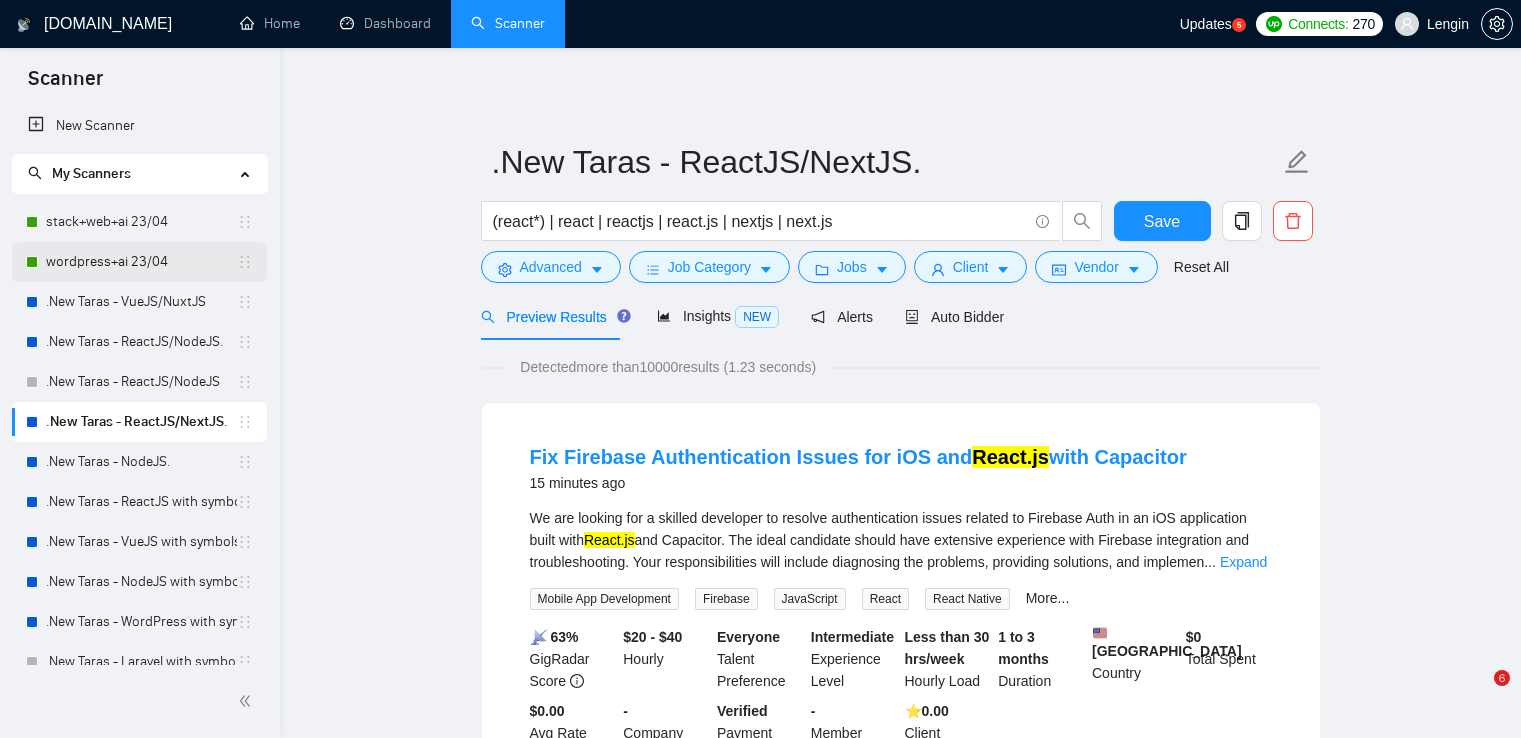 scroll, scrollTop: 0, scrollLeft: 0, axis: both 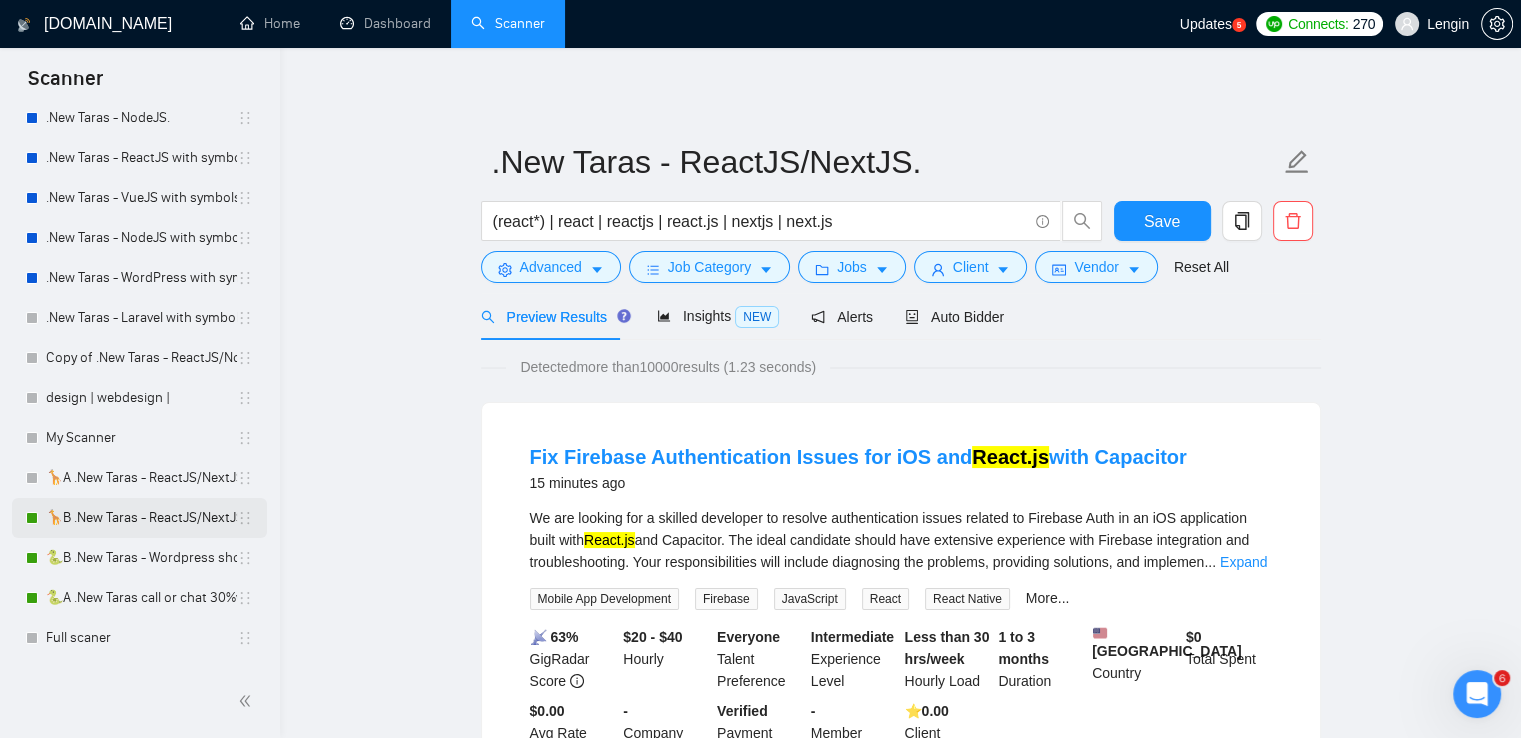 click on "🦒B .New Taras - ReactJS/NextJS rel exp 23/04" at bounding box center [141, 518] 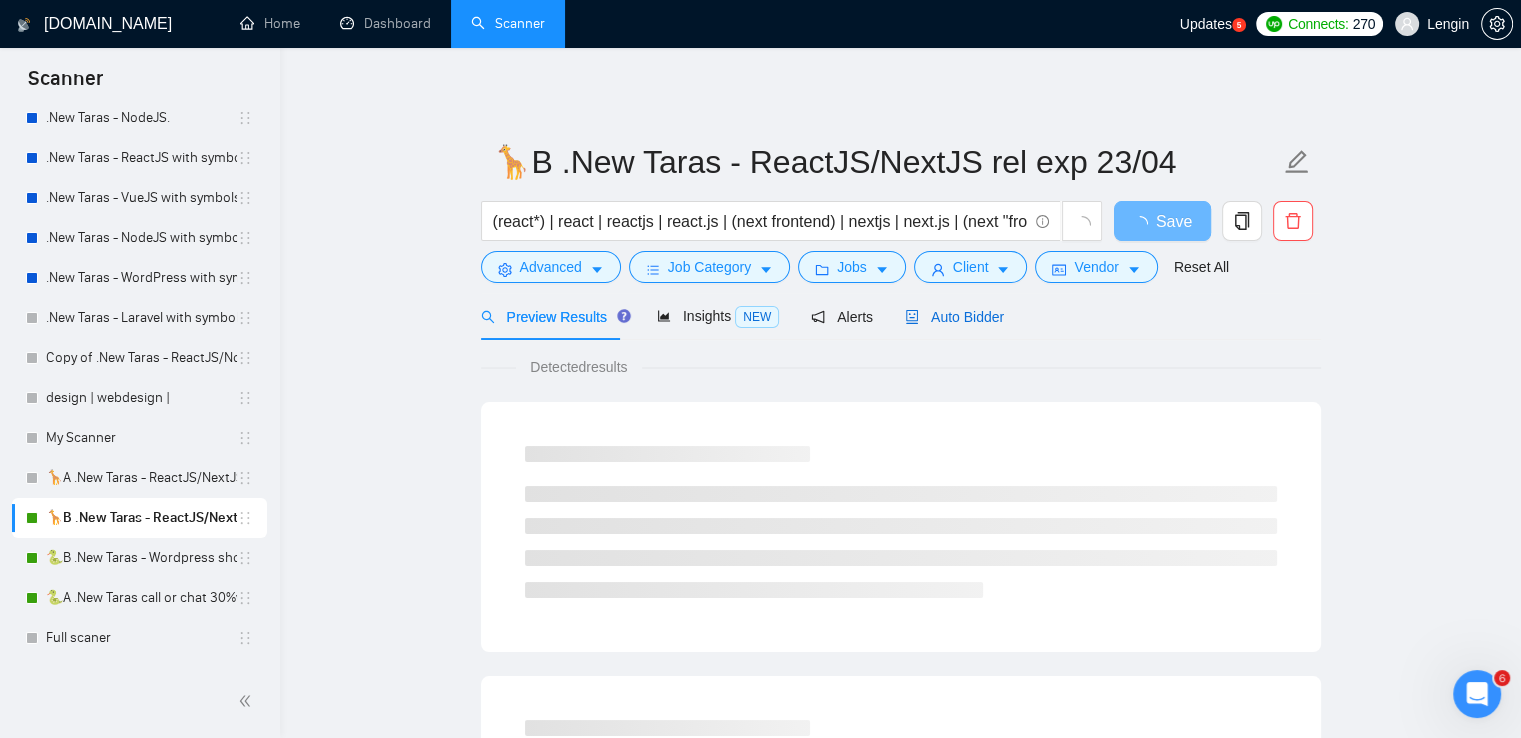 click on "Auto Bidder" at bounding box center [954, 317] 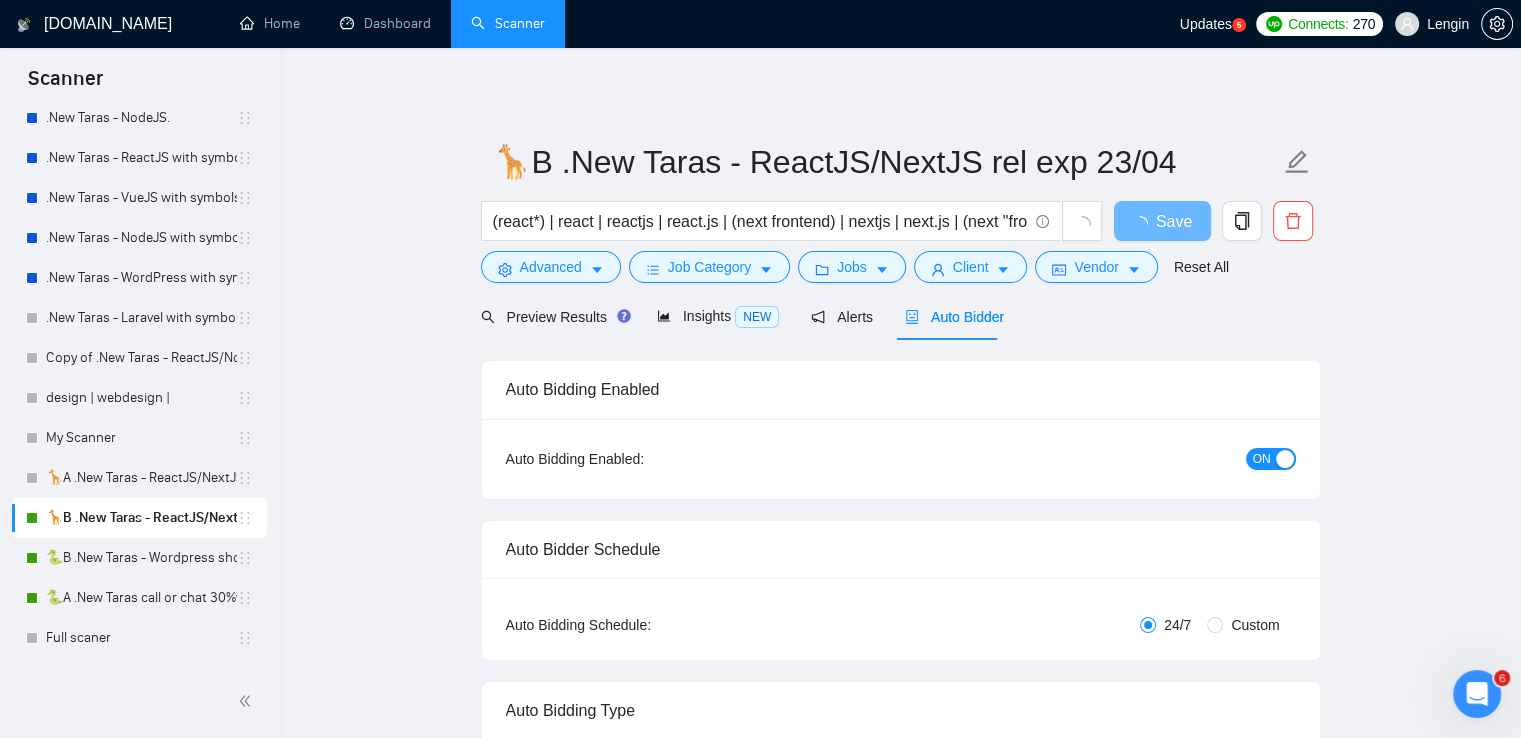 type 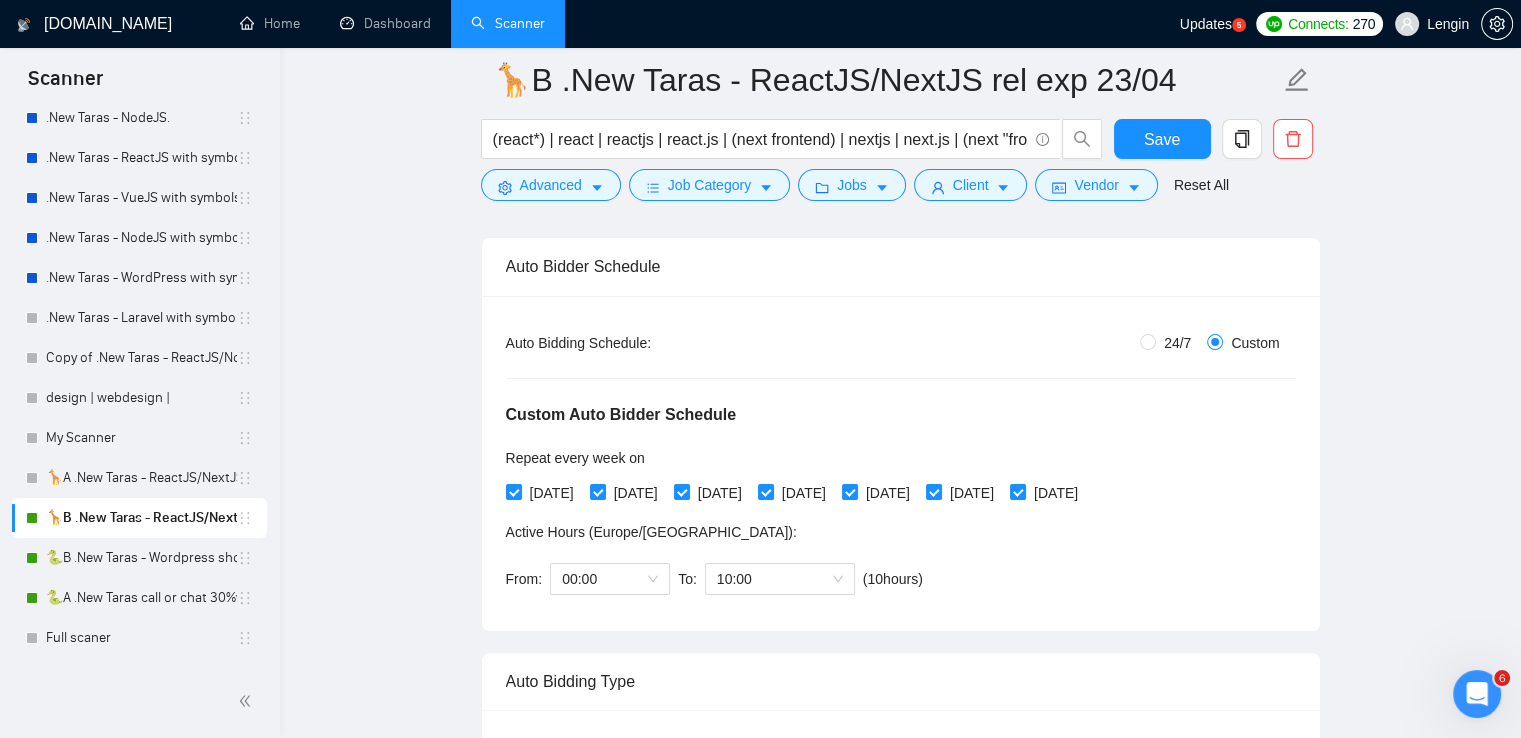scroll, scrollTop: 543, scrollLeft: 0, axis: vertical 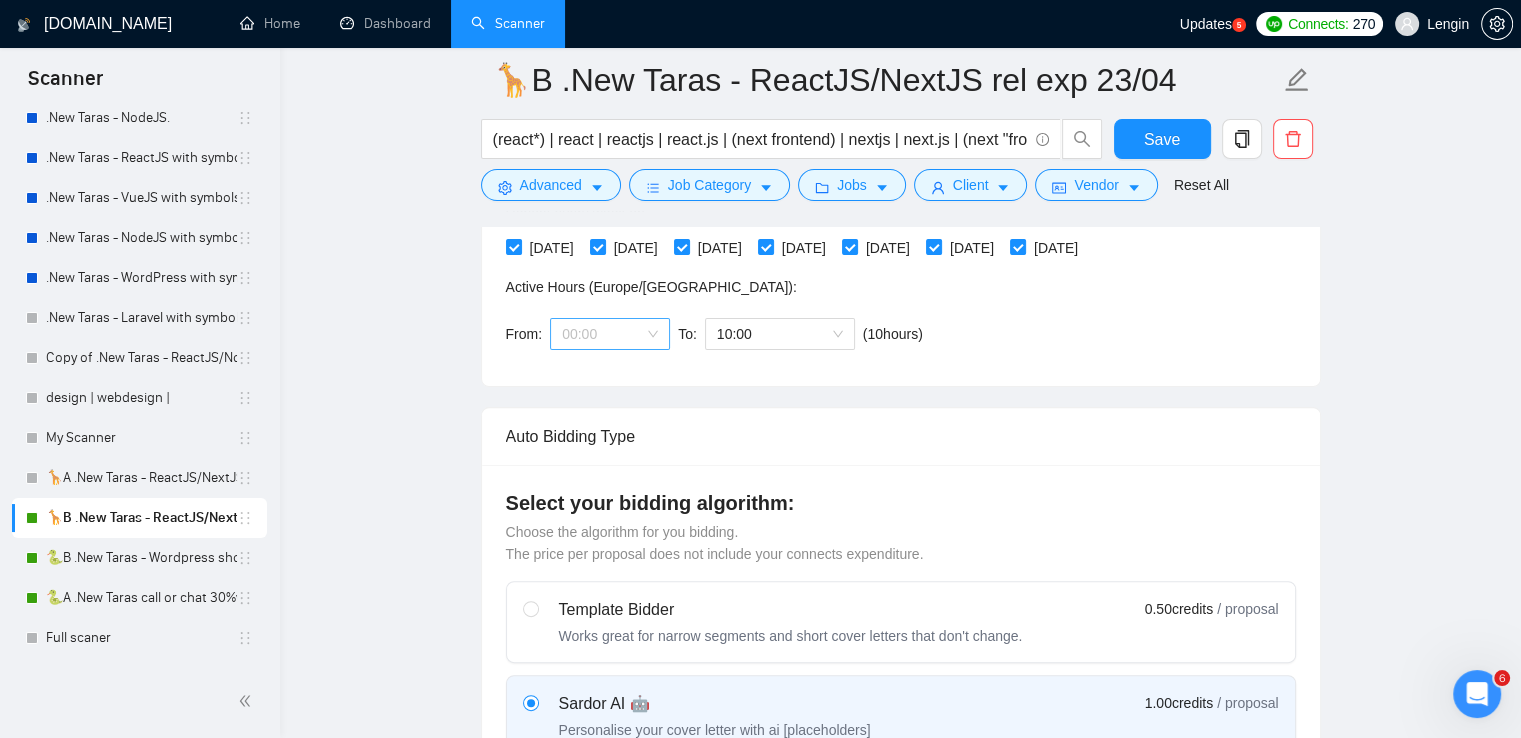 click on "00:00" at bounding box center (610, 334) 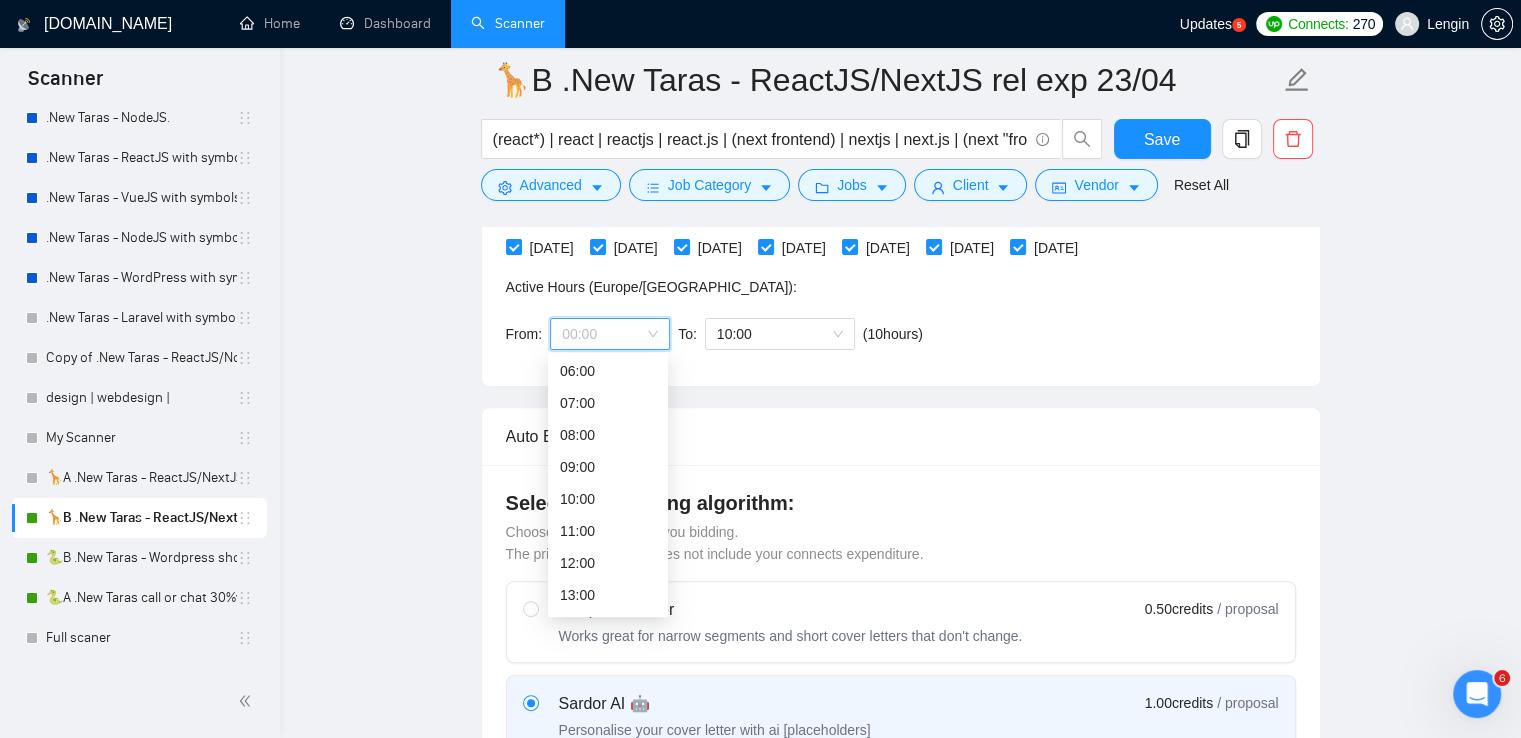 scroll, scrollTop: 248, scrollLeft: 0, axis: vertical 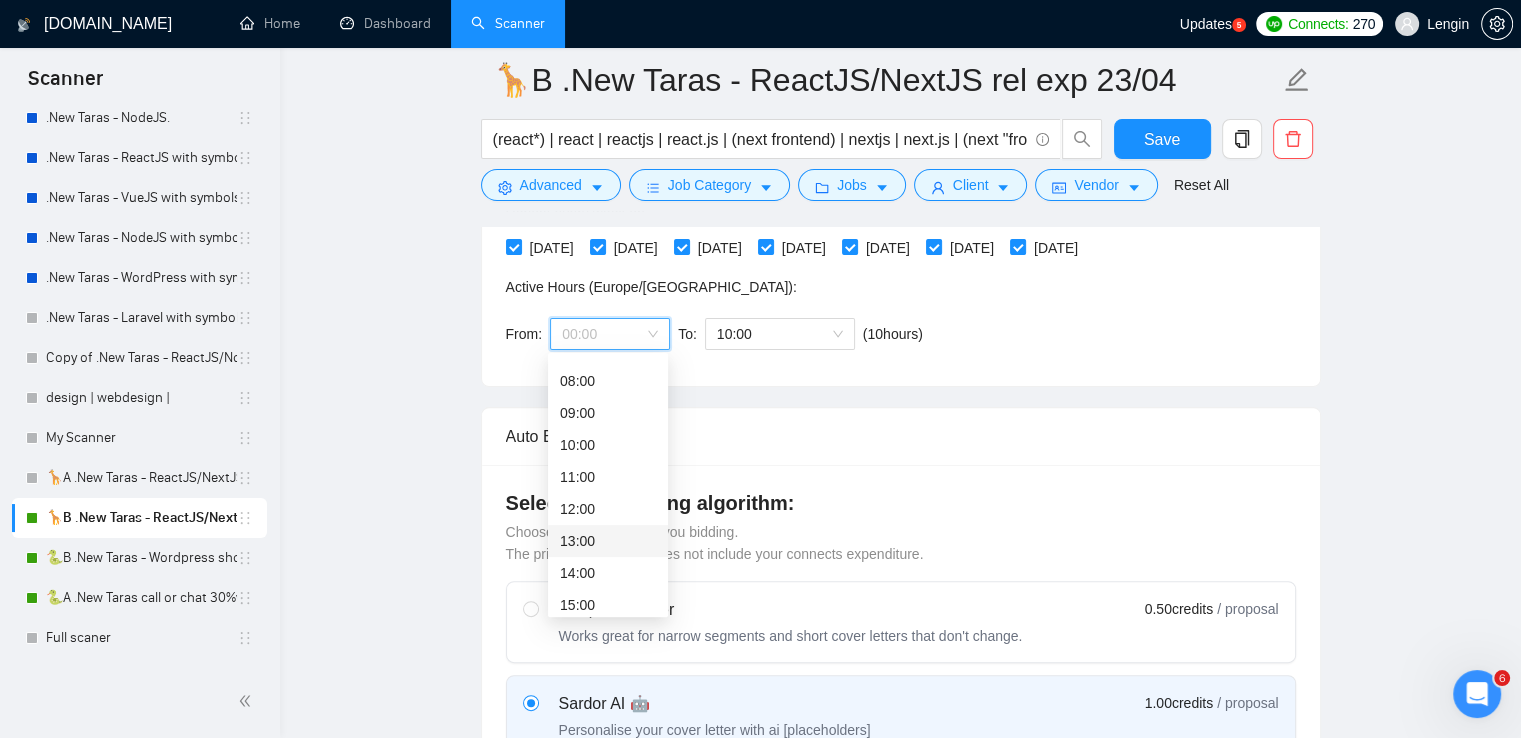 click on "13:00" at bounding box center (608, 541) 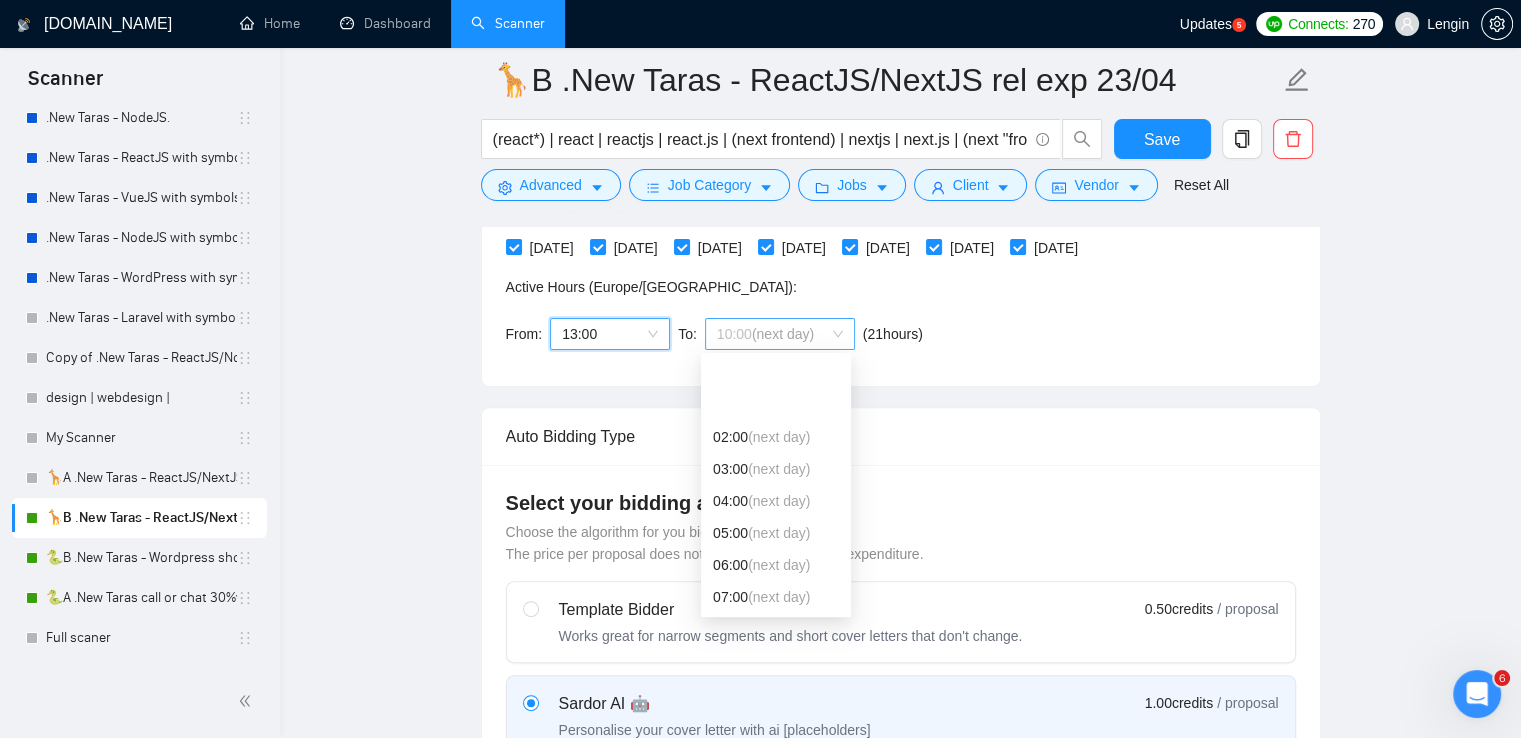click on "10:00  (next day)" at bounding box center (780, 334) 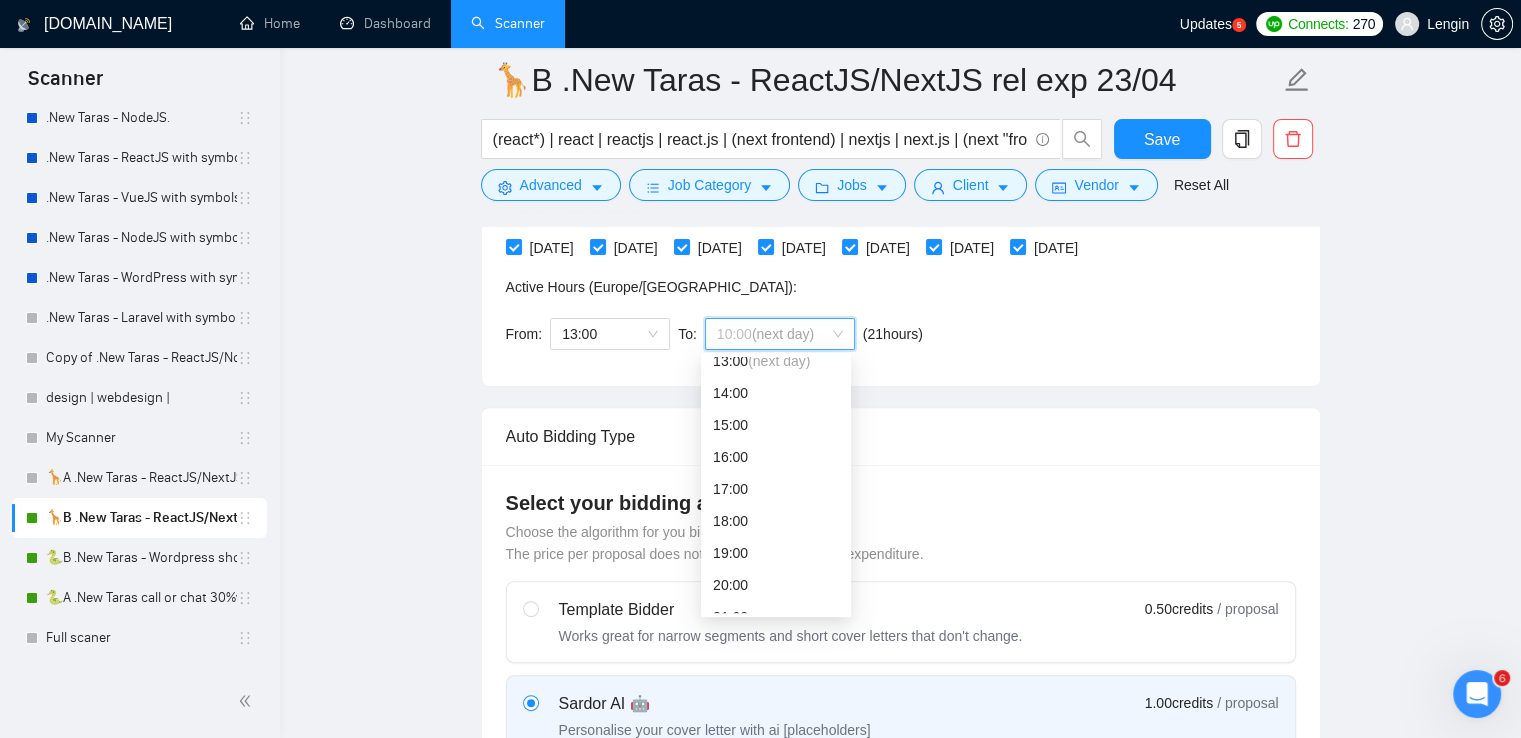 scroll, scrollTop: 440, scrollLeft: 0, axis: vertical 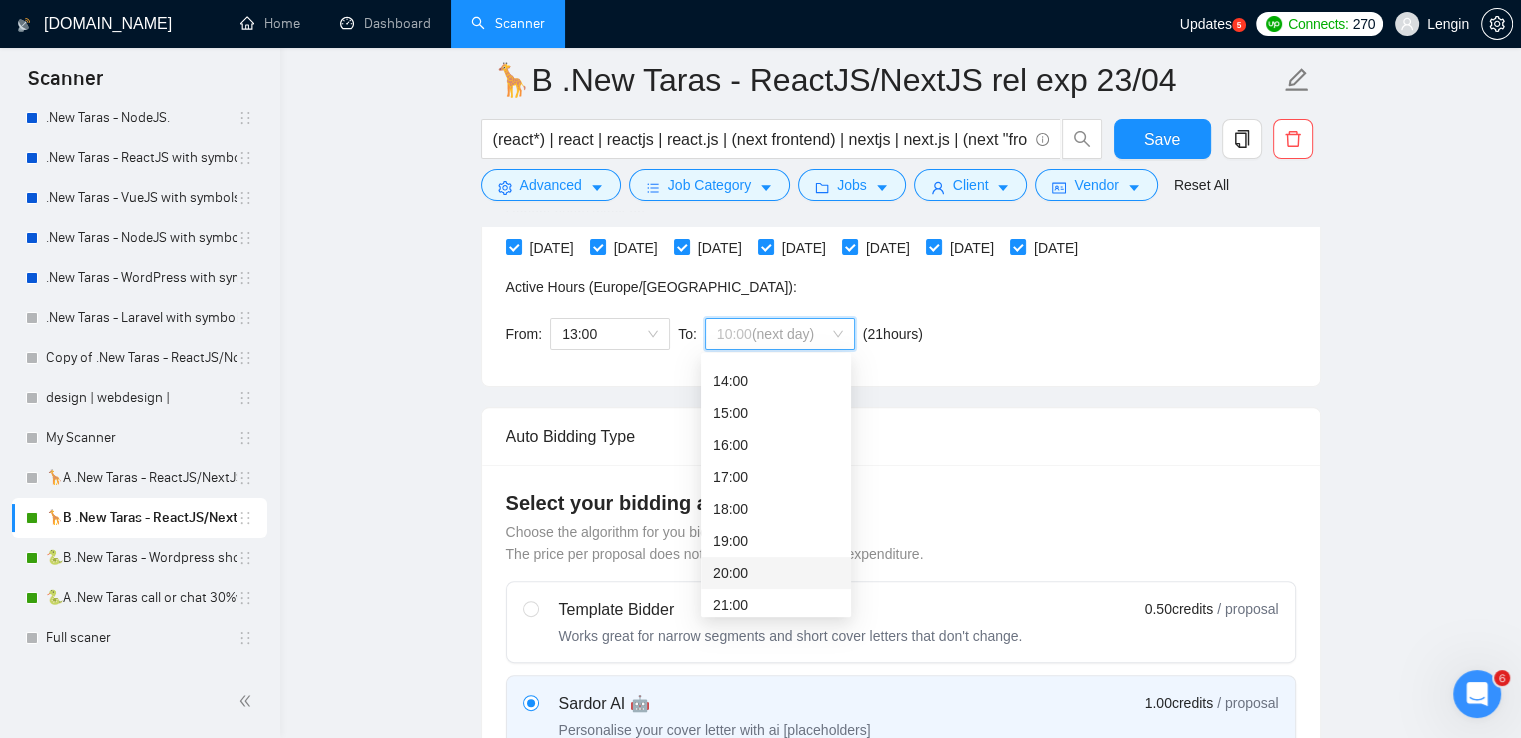 click on "20:00" at bounding box center [776, 573] 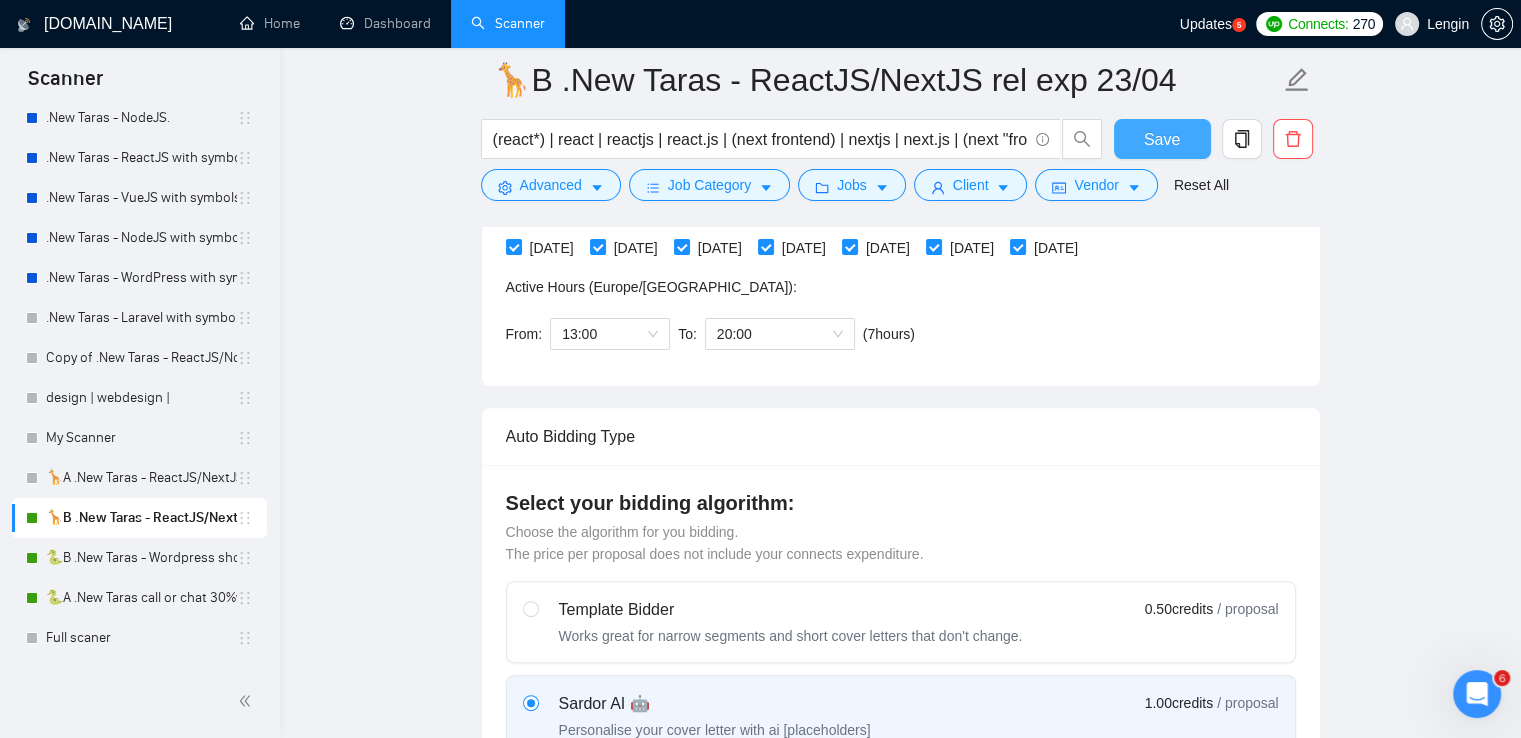 click on "Save" at bounding box center [1162, 139] 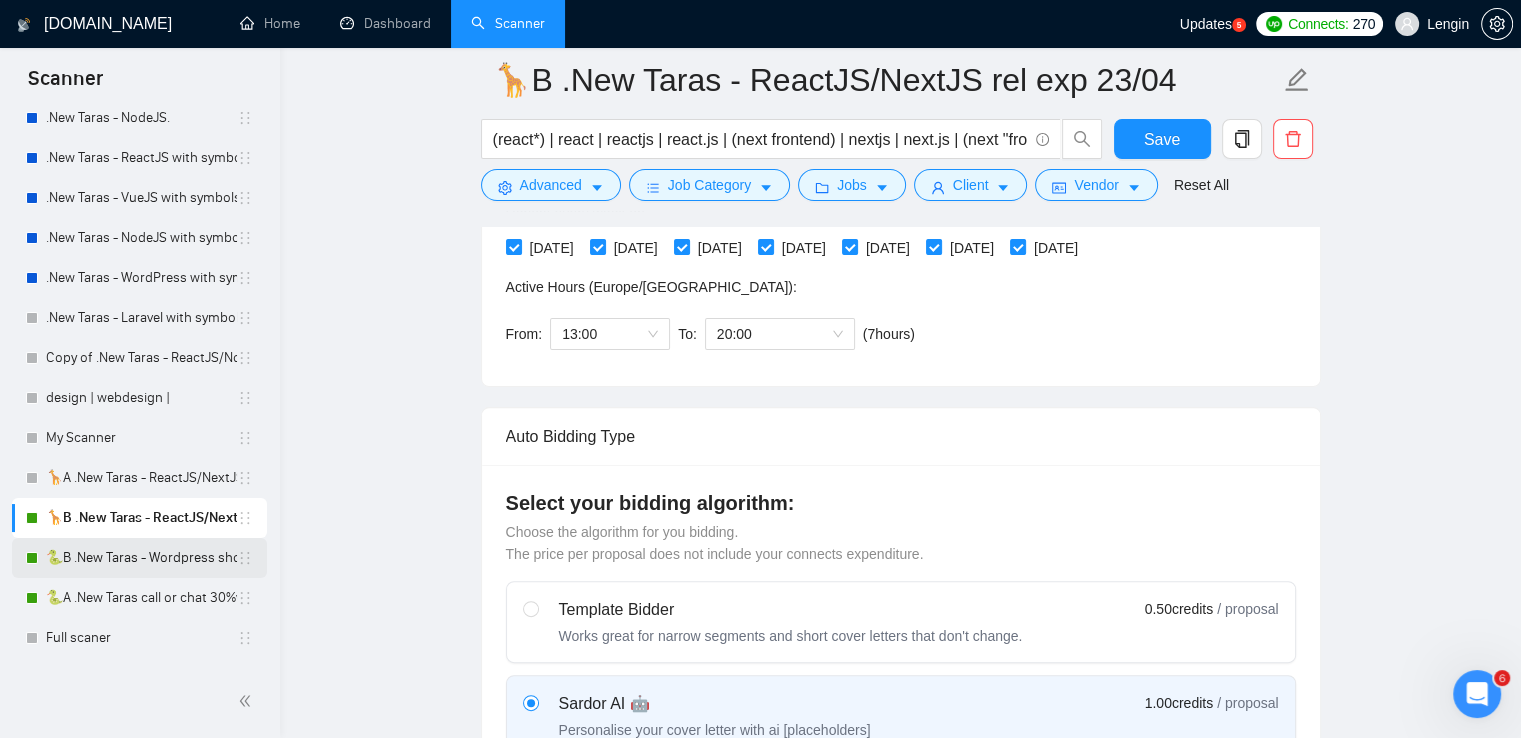 click on "🐍B .New Taras - Wordpress short 23/04" at bounding box center (141, 558) 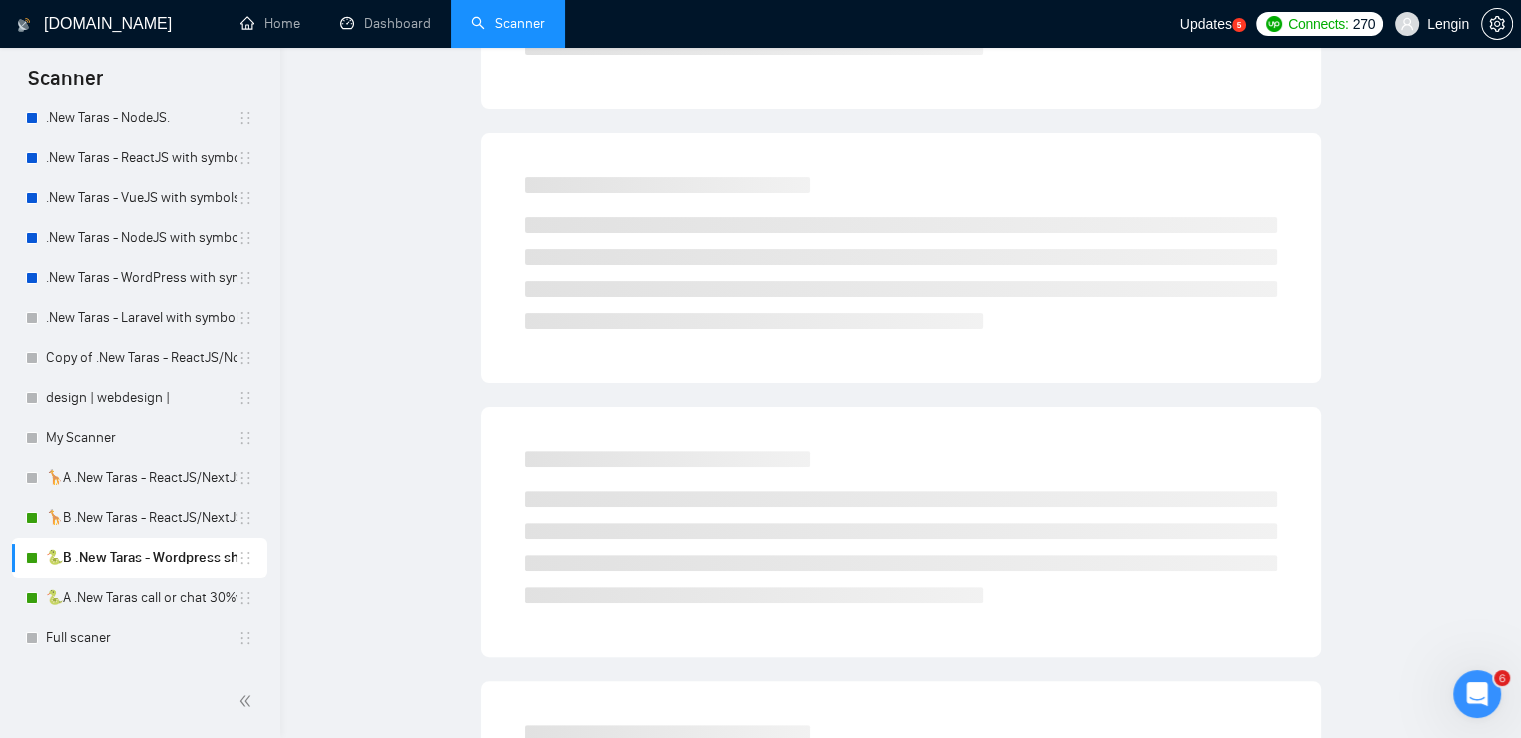 scroll, scrollTop: 0, scrollLeft: 0, axis: both 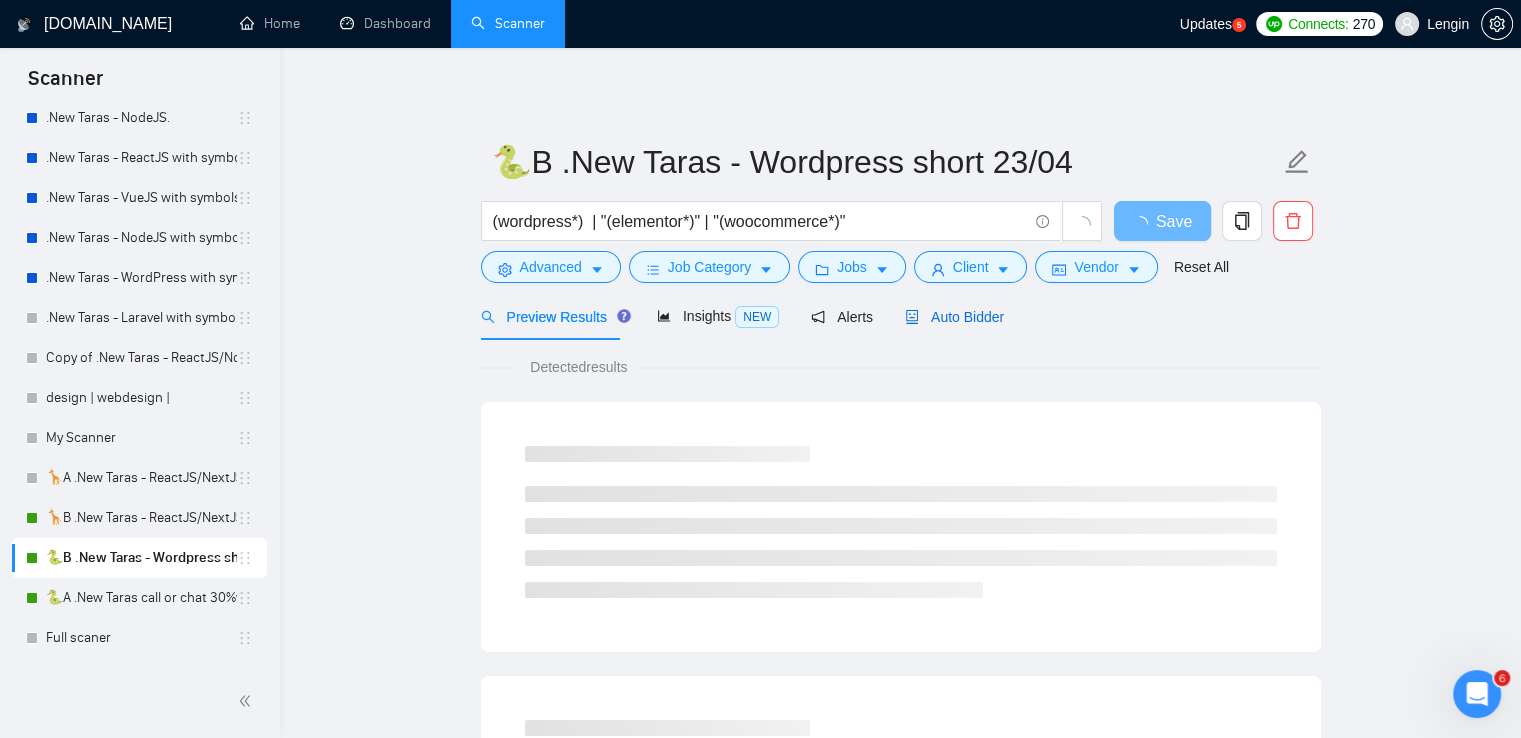 click on "Auto Bidder" at bounding box center (954, 317) 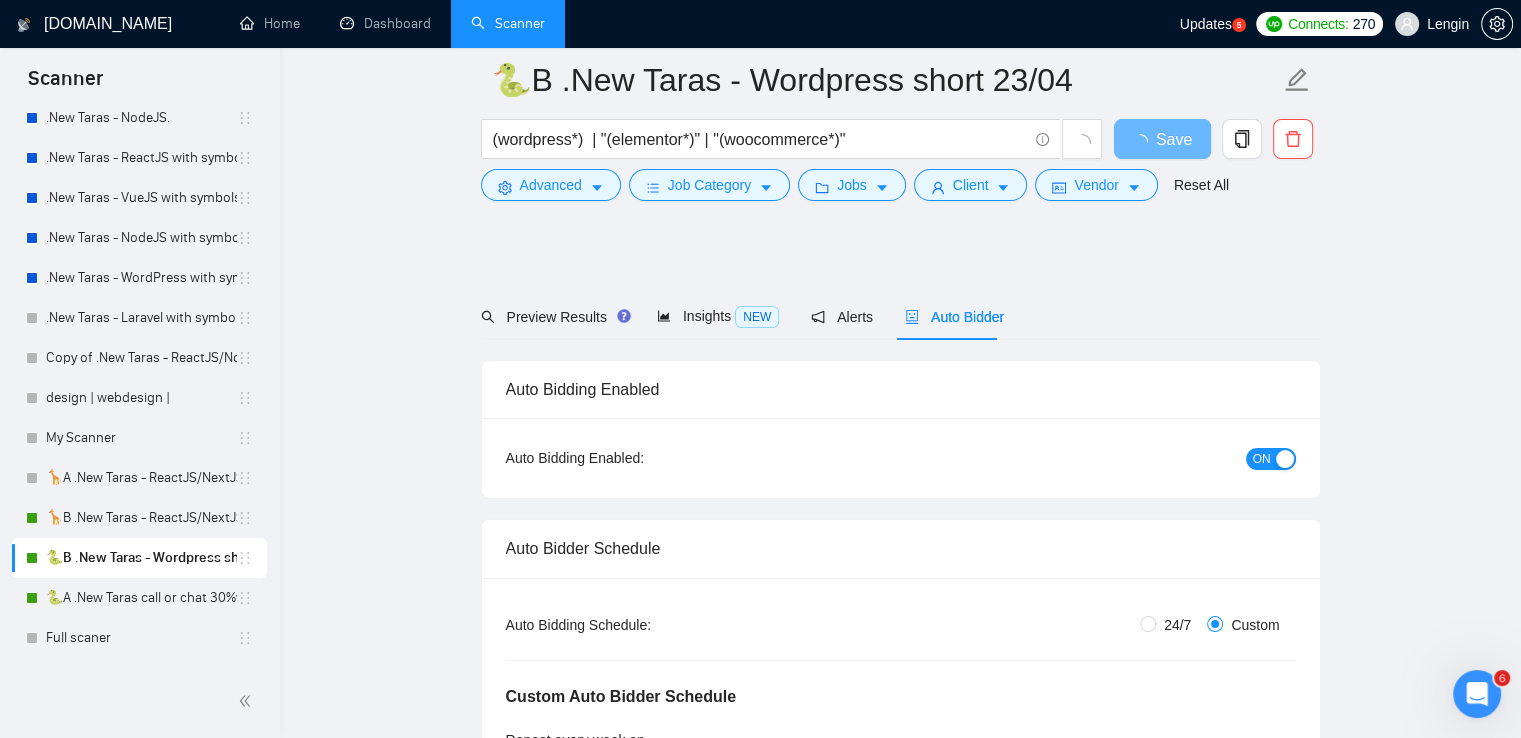 scroll, scrollTop: 318, scrollLeft: 0, axis: vertical 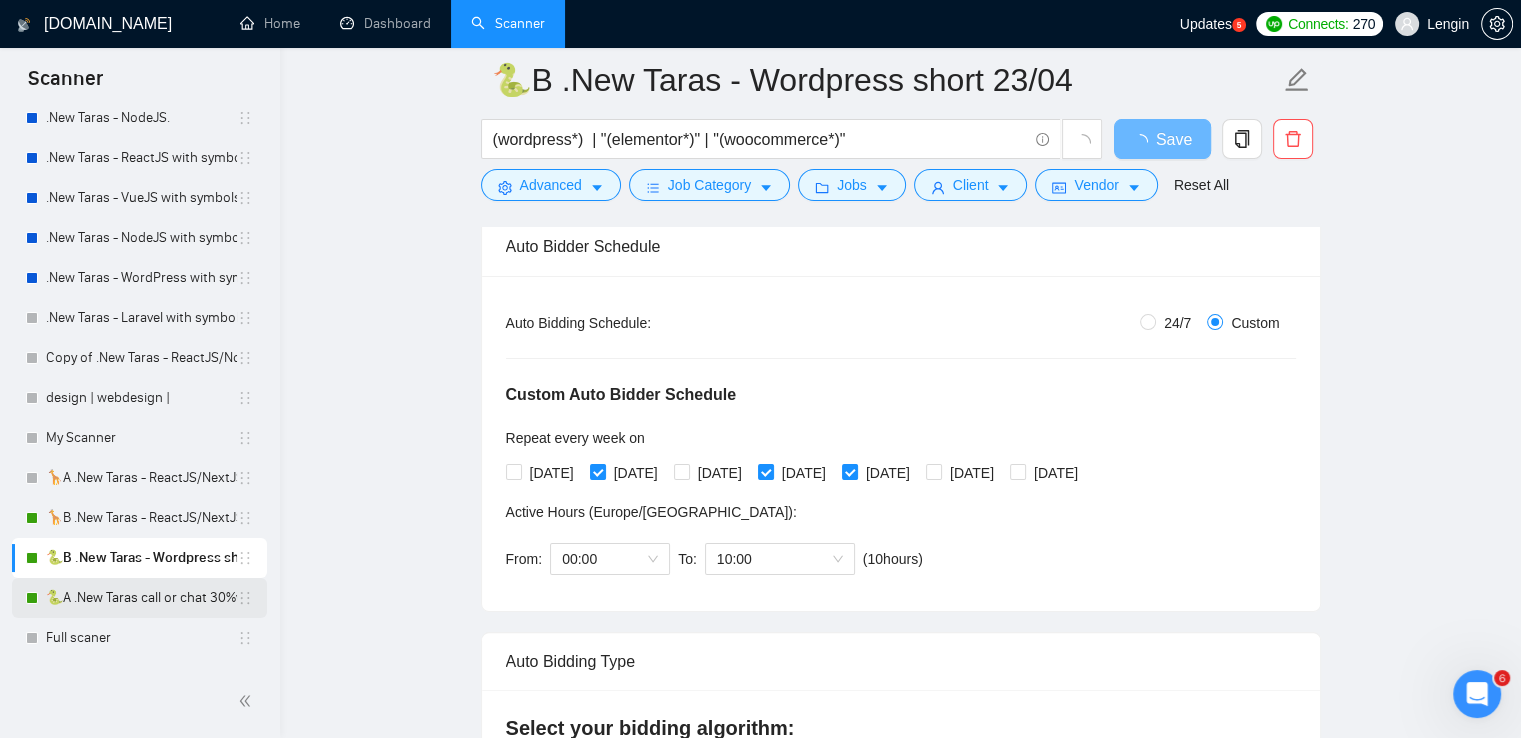 click on "🐍A .New Taras call or chat 30%view 0 reply 23/04" at bounding box center (141, 598) 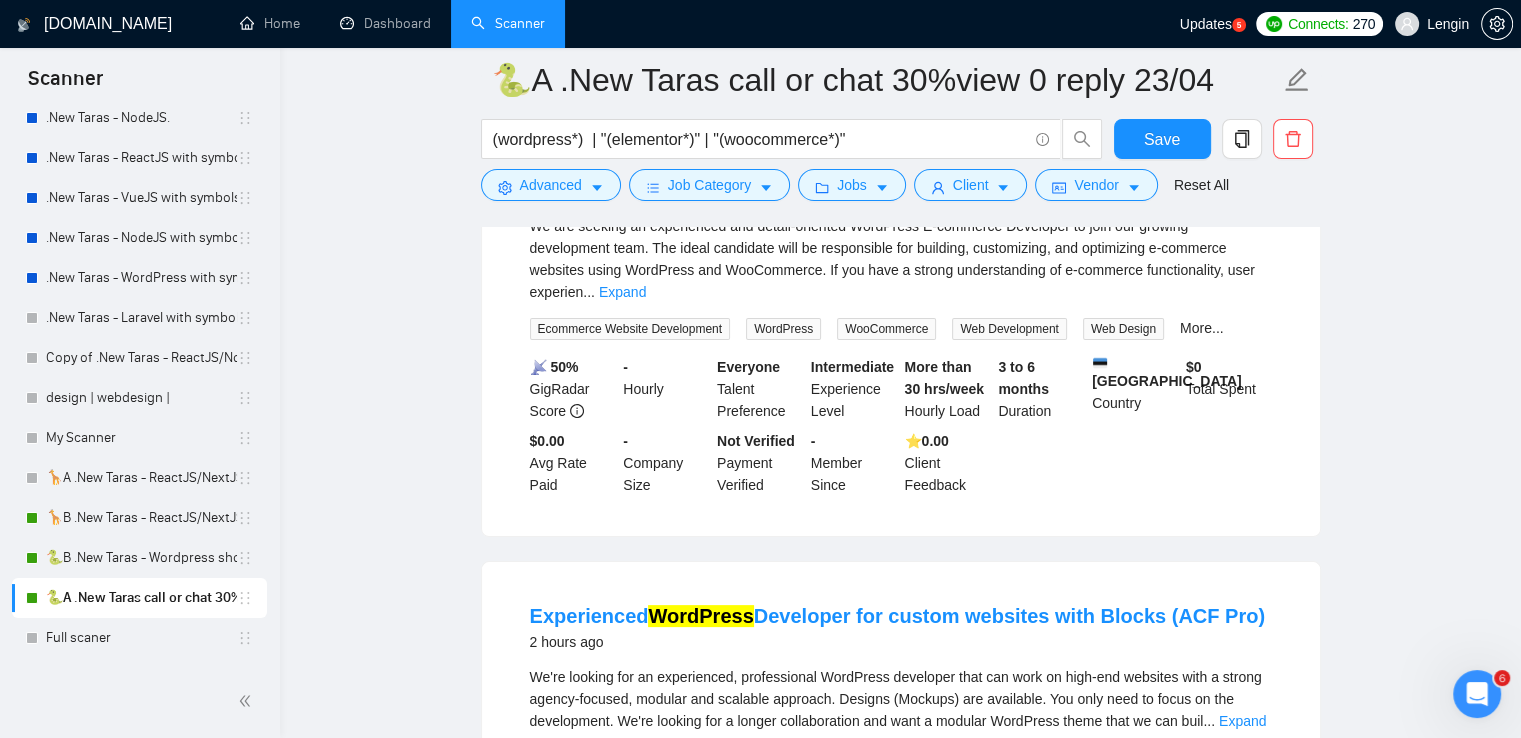 scroll, scrollTop: 0, scrollLeft: 0, axis: both 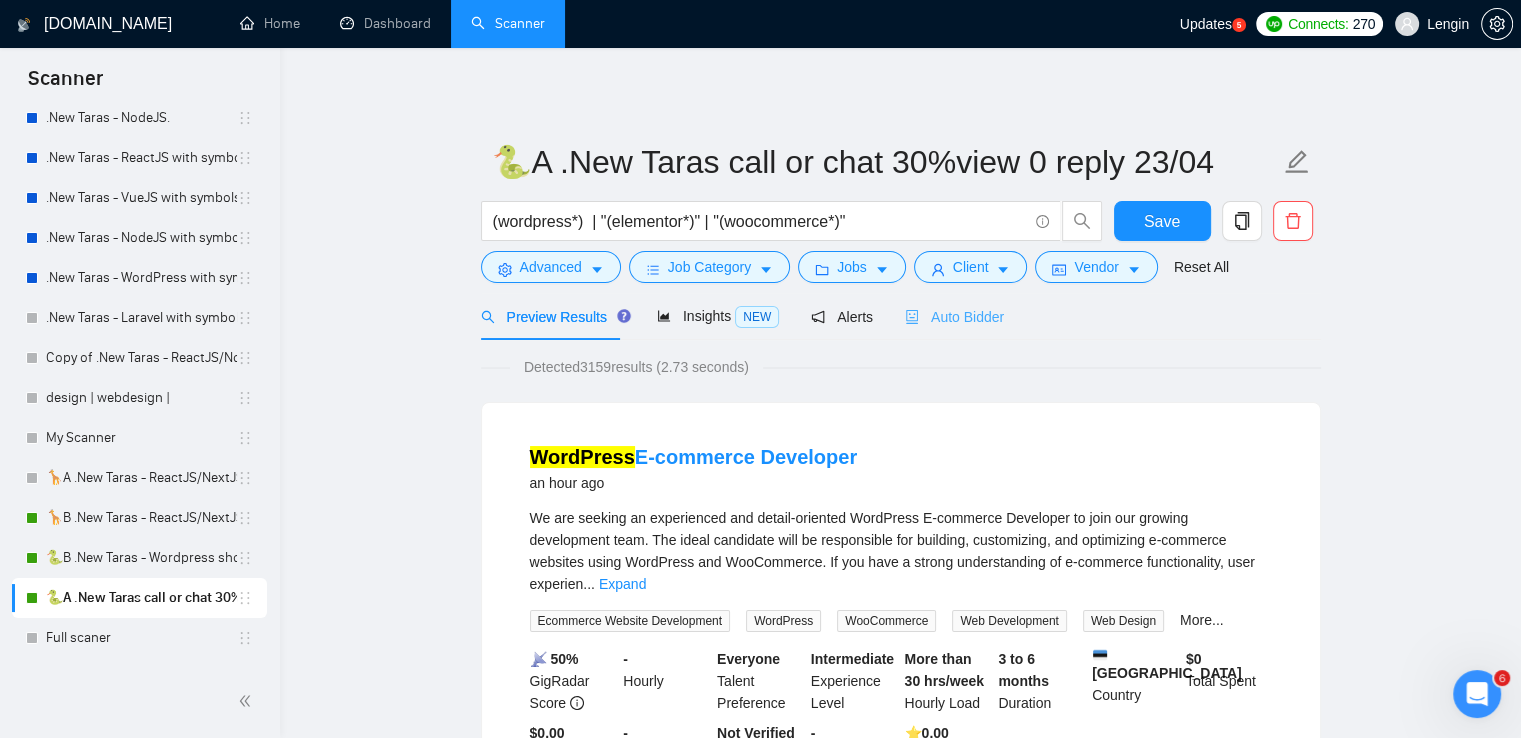 click on "Auto Bidder" at bounding box center (954, 316) 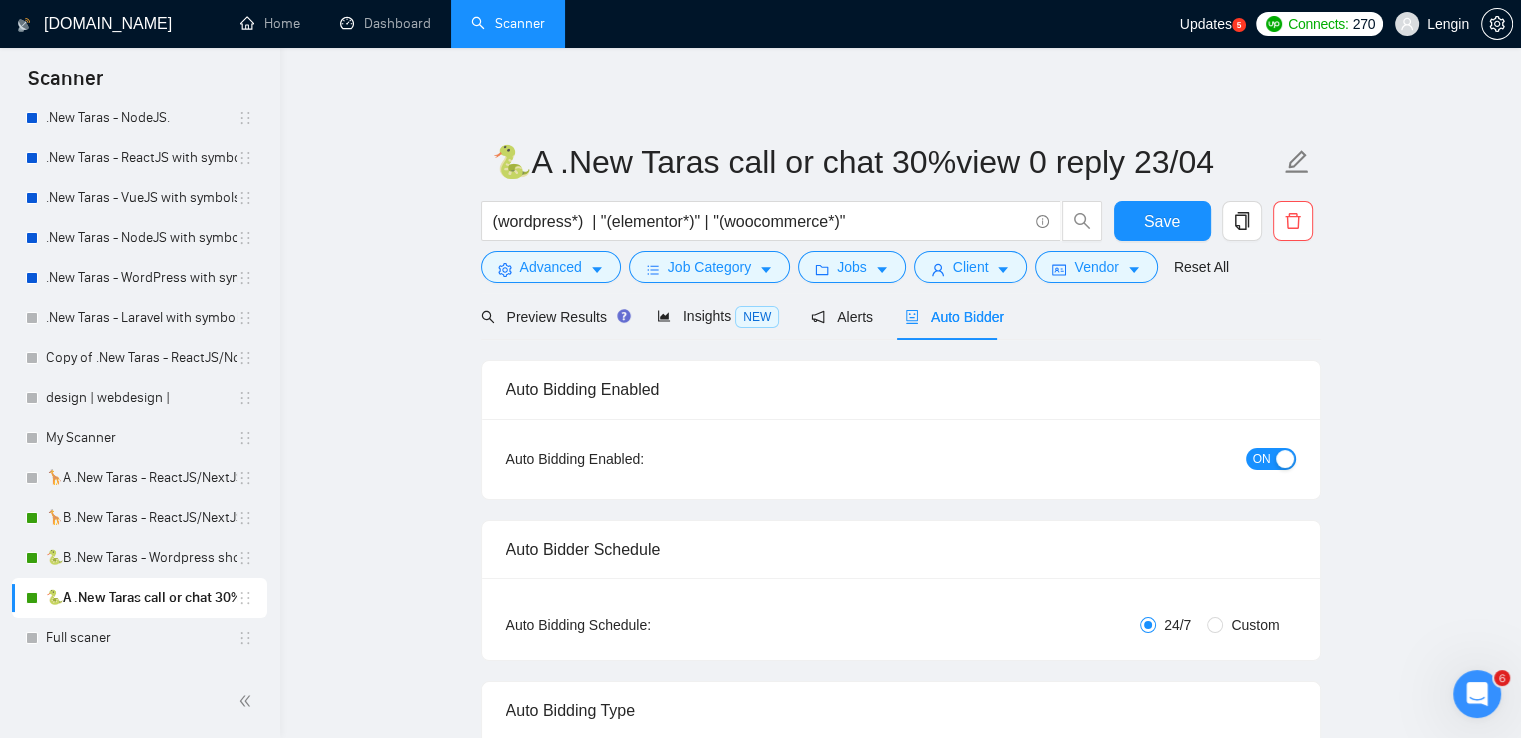 radio on "false" 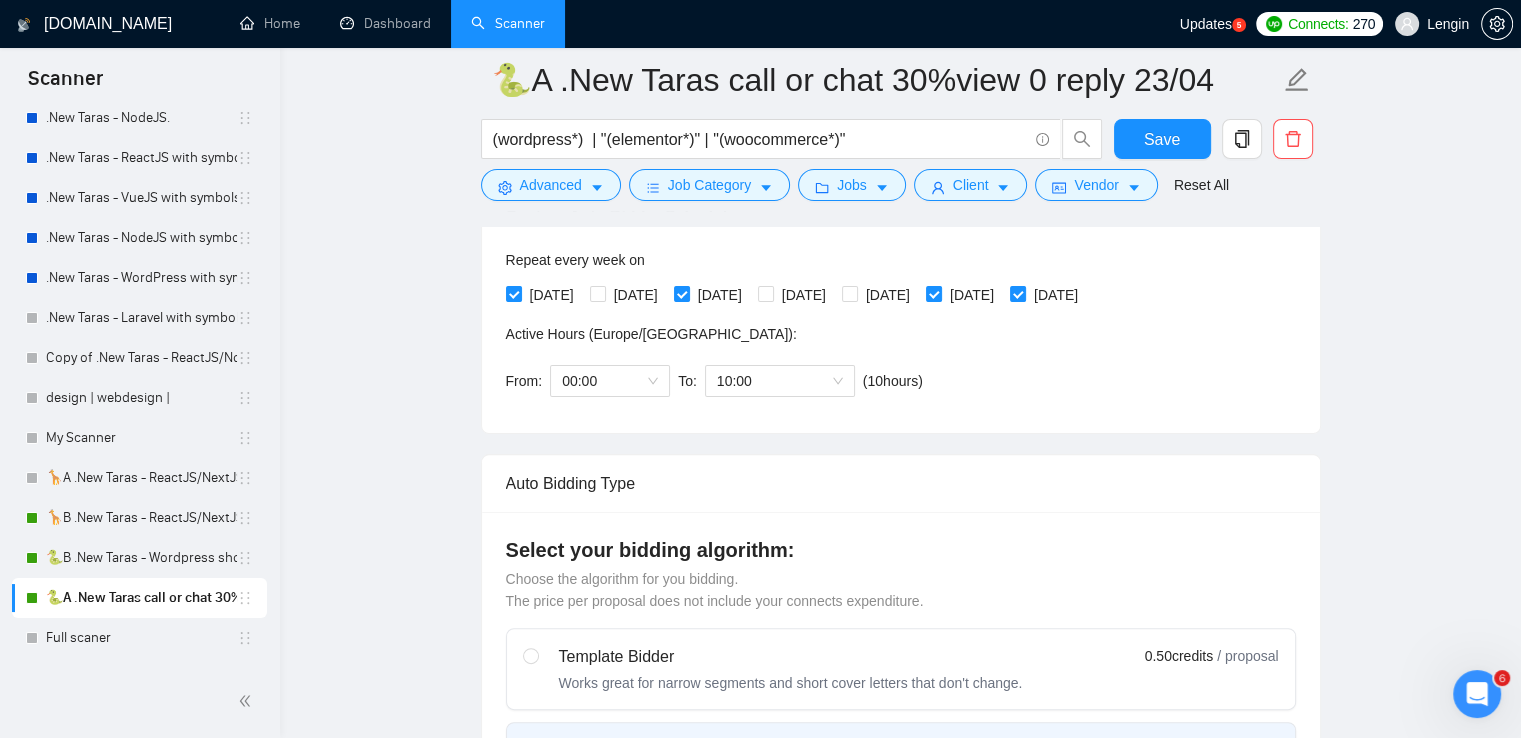 scroll, scrollTop: 508, scrollLeft: 0, axis: vertical 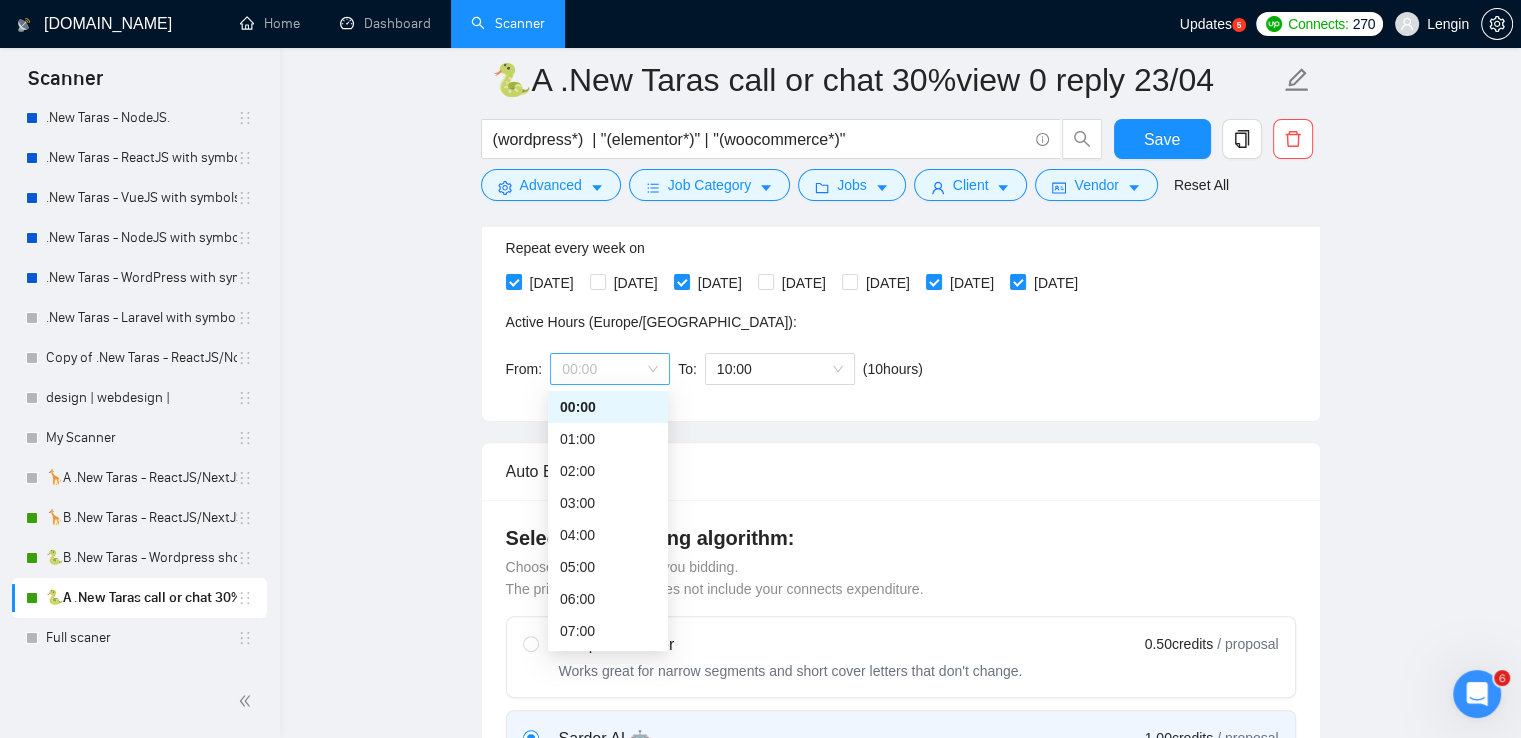 click on "00:00" at bounding box center (610, 369) 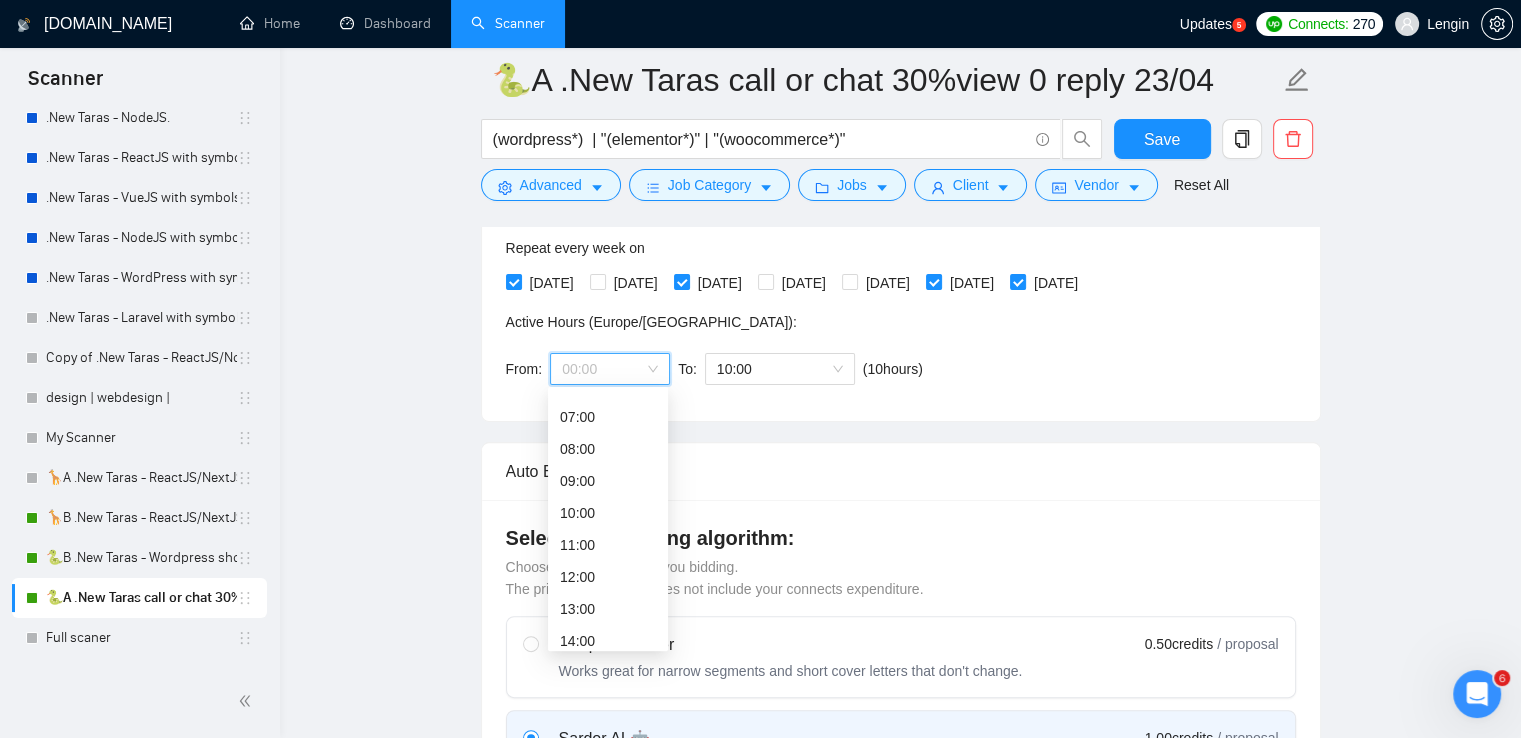 scroll, scrollTop: 233, scrollLeft: 0, axis: vertical 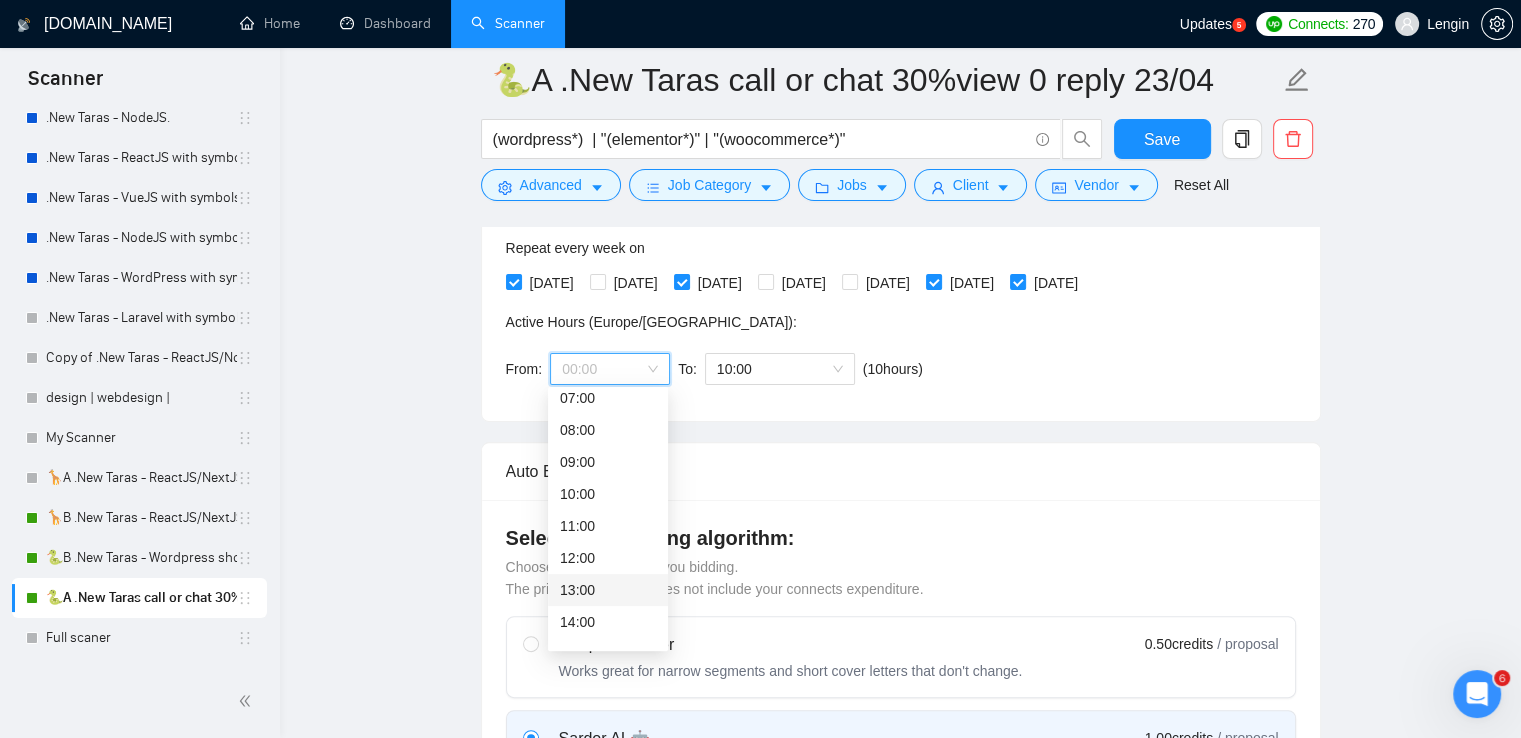 click on "13:00" at bounding box center (608, 590) 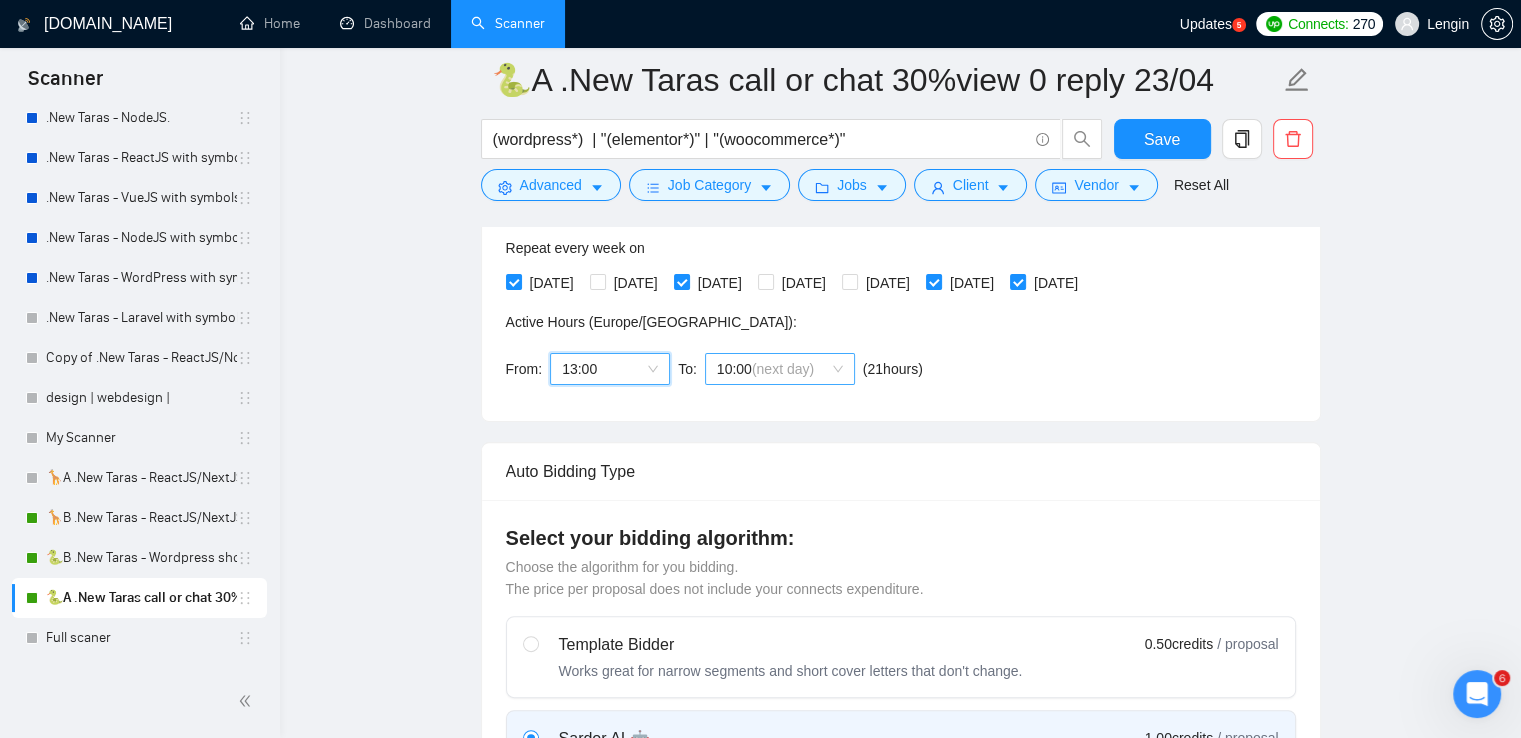 click on "10:00  (next day)" at bounding box center (780, 369) 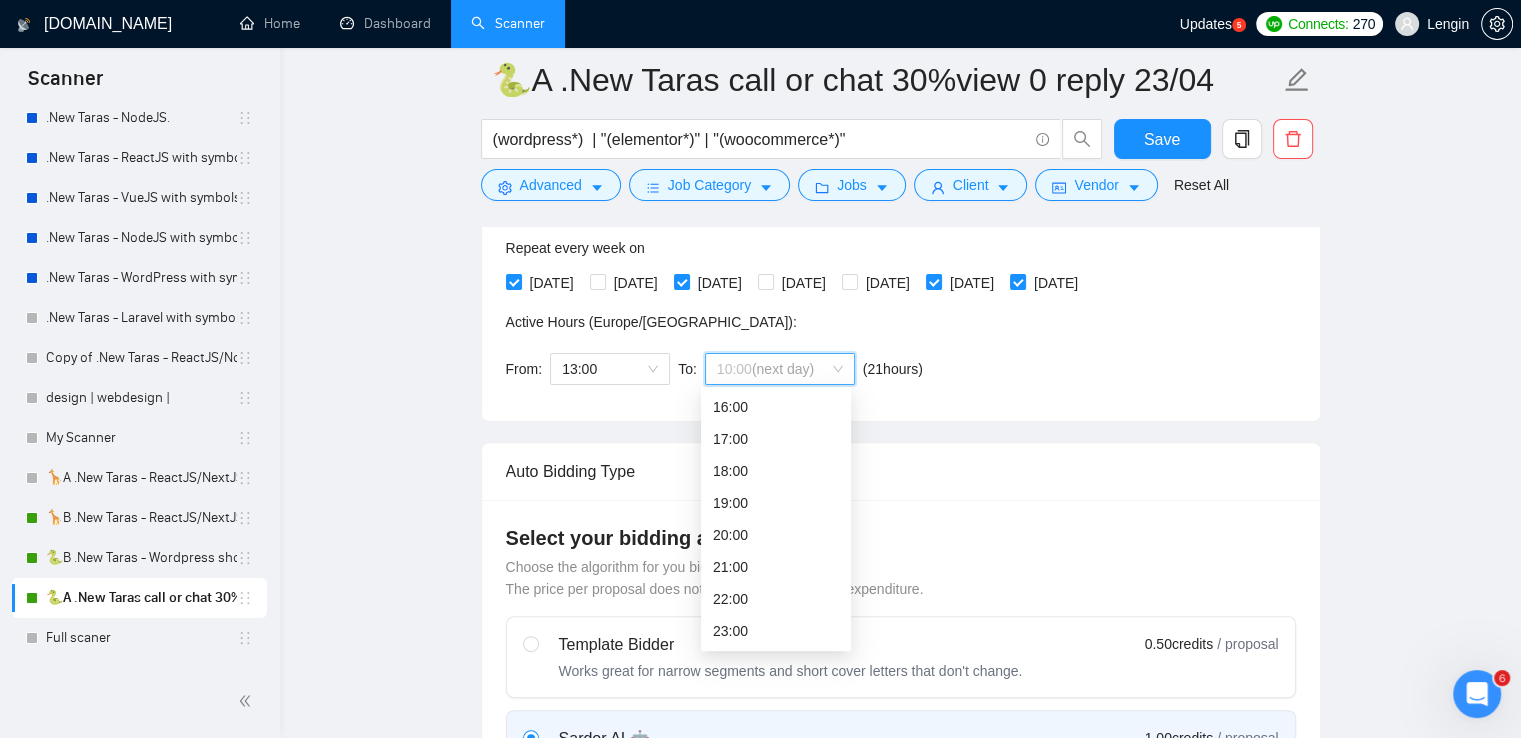 scroll, scrollTop: 511, scrollLeft: 0, axis: vertical 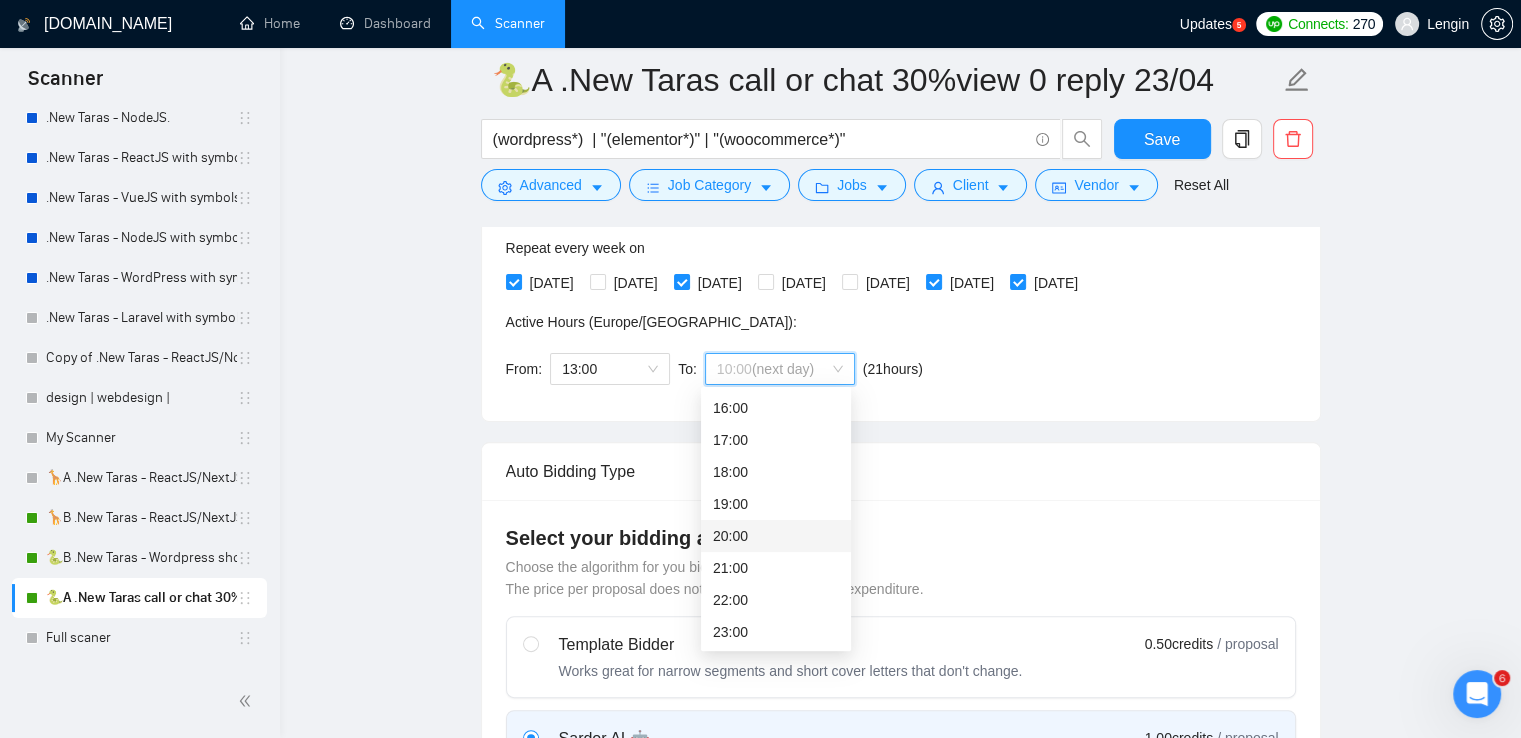 click on "20:00" at bounding box center [776, 536] 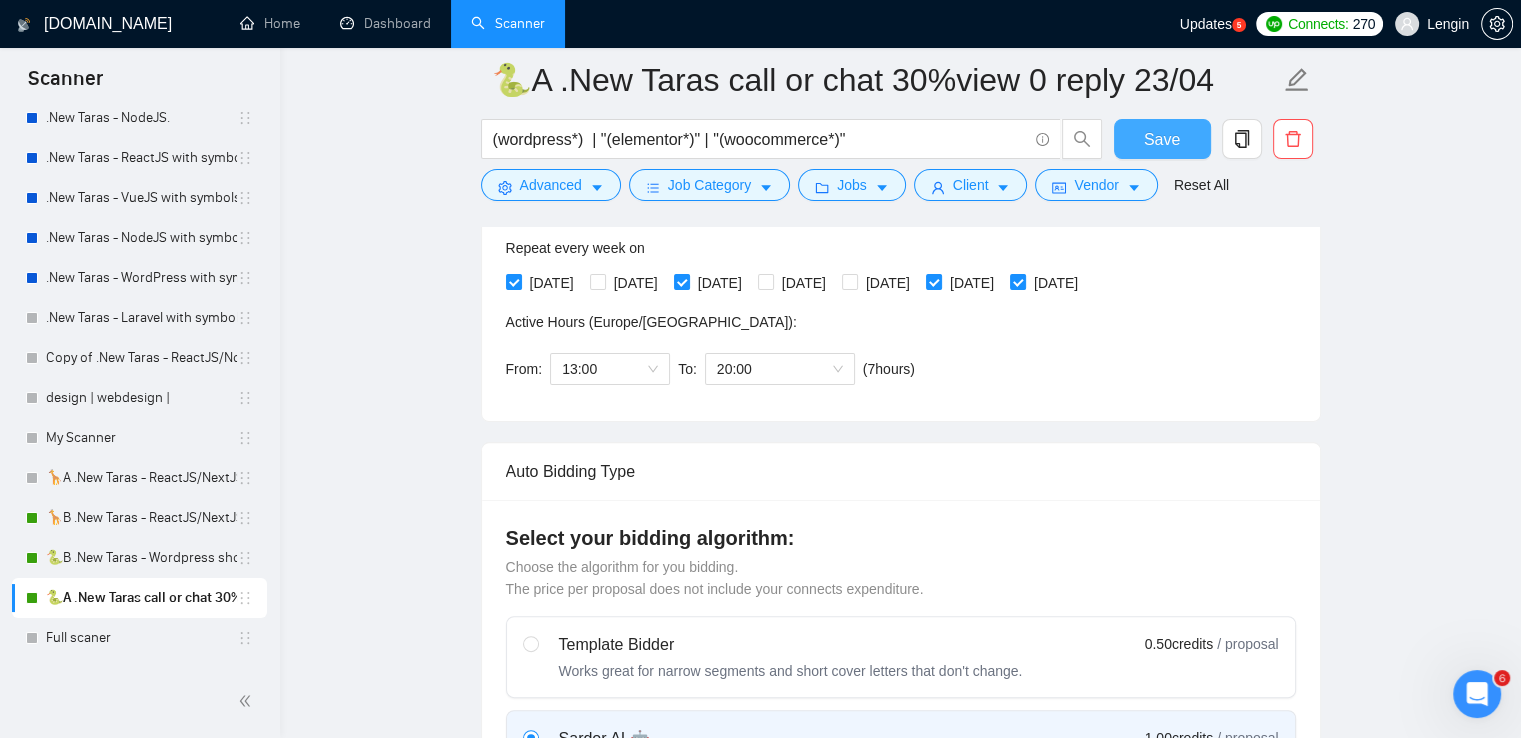 click on "Save" at bounding box center (1162, 139) 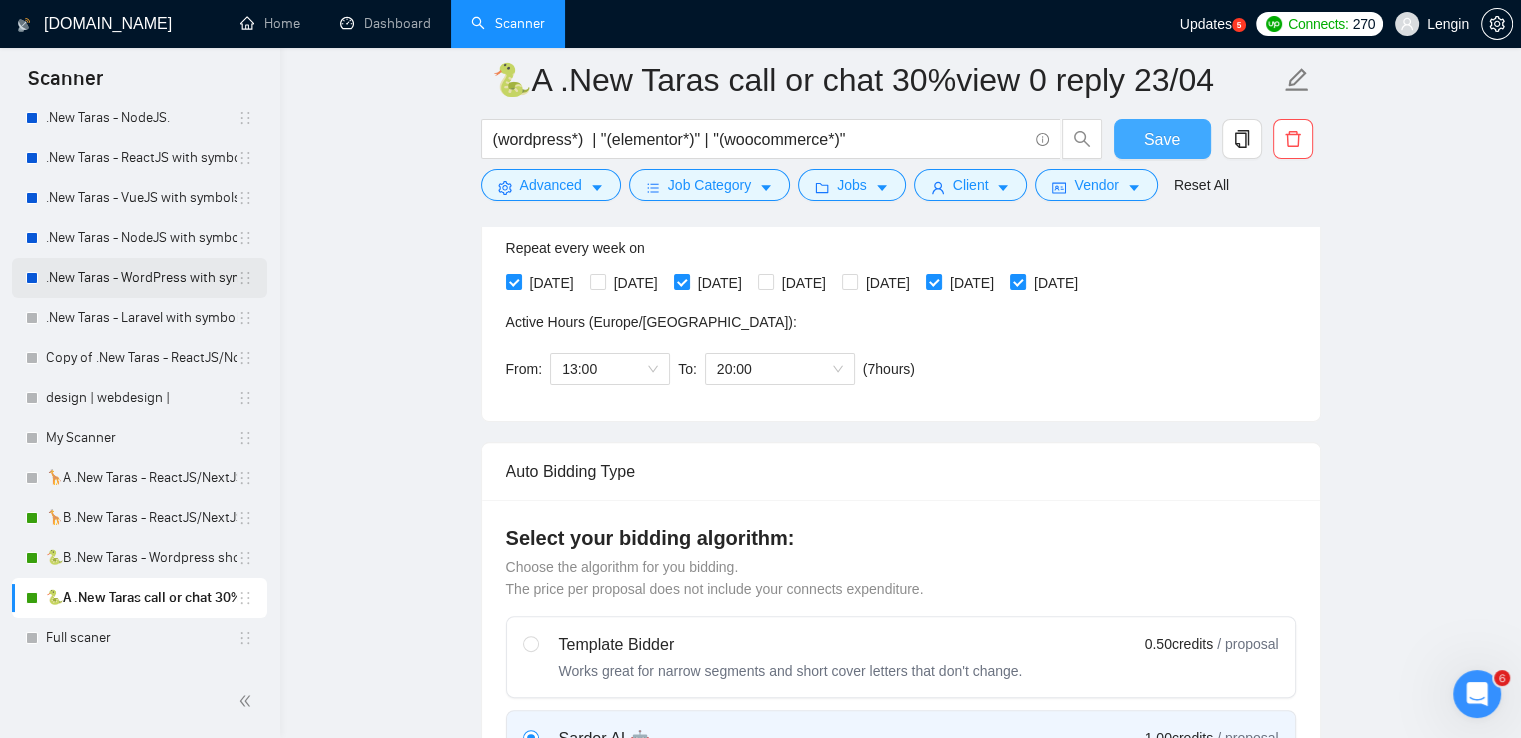 scroll, scrollTop: 0, scrollLeft: 0, axis: both 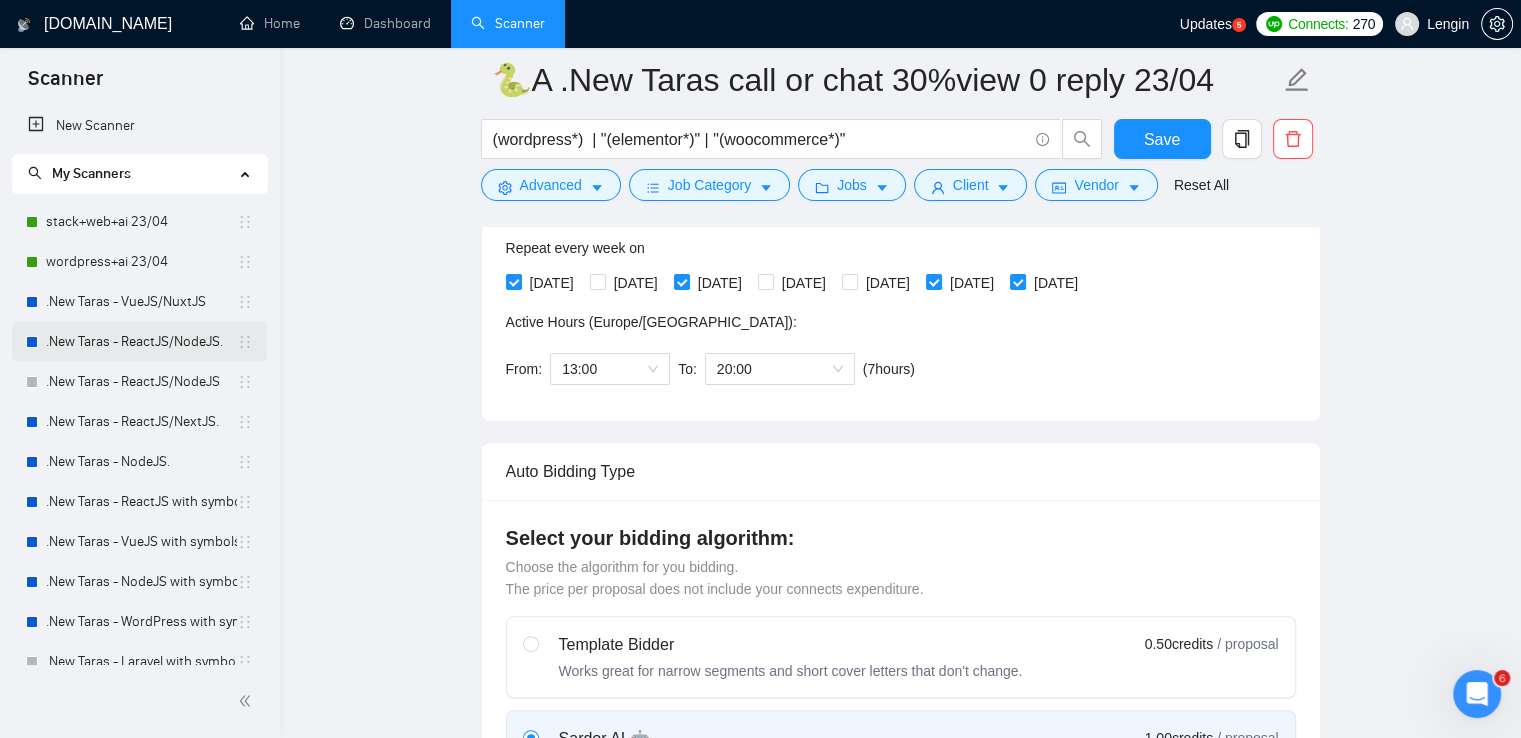 click on ".New Taras - ReactJS/NodeJS." at bounding box center [141, 342] 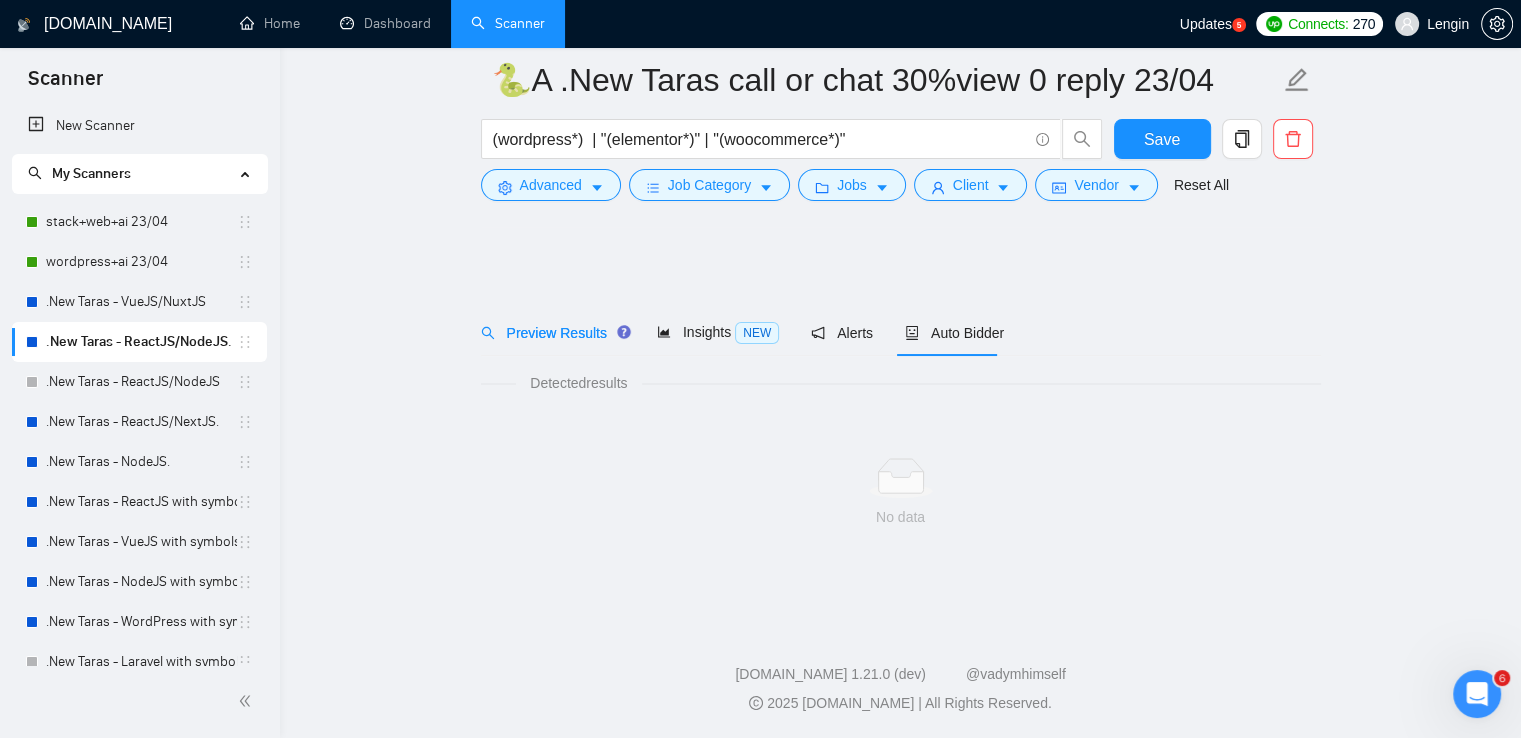 scroll, scrollTop: 0, scrollLeft: 0, axis: both 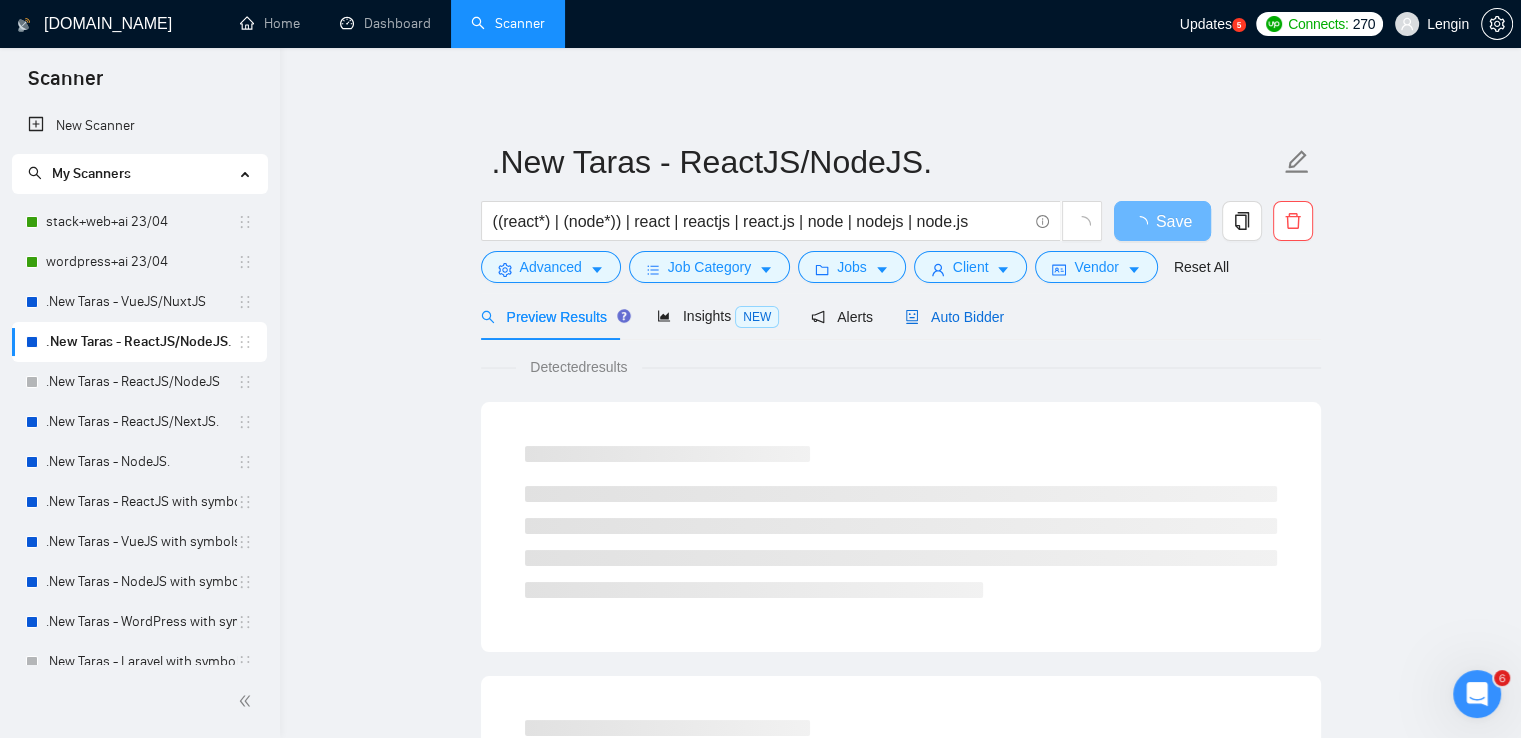 click on "Auto Bidder" at bounding box center (954, 317) 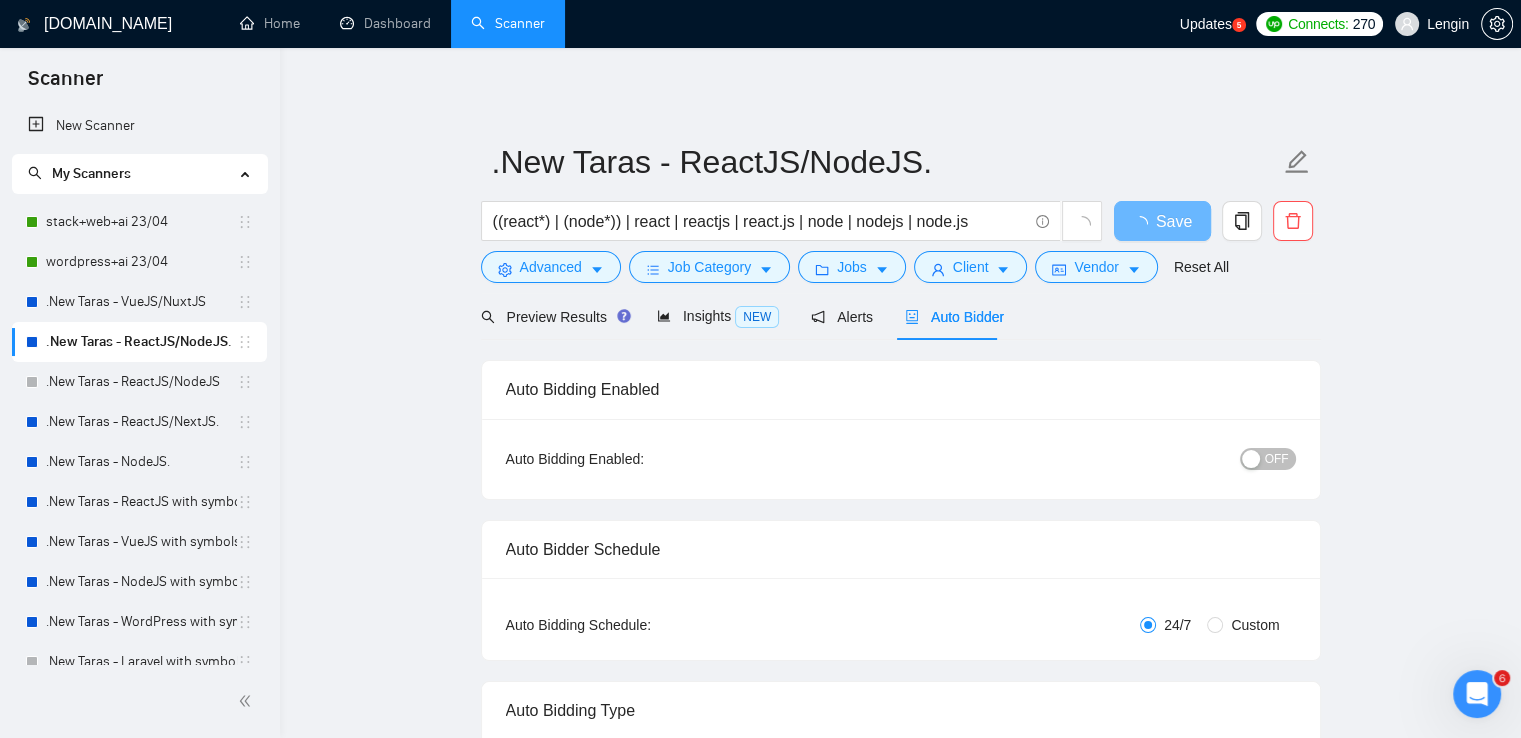 type 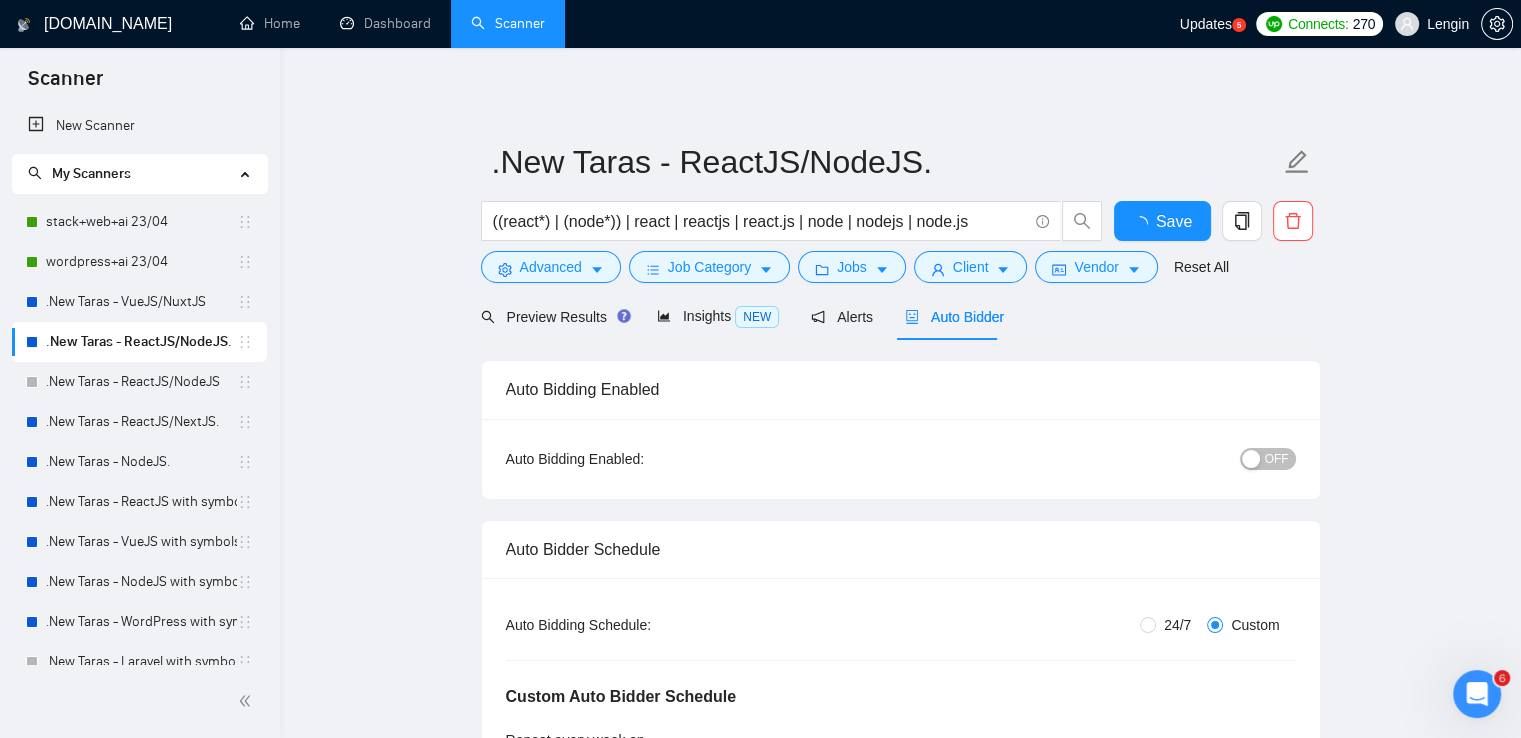 type 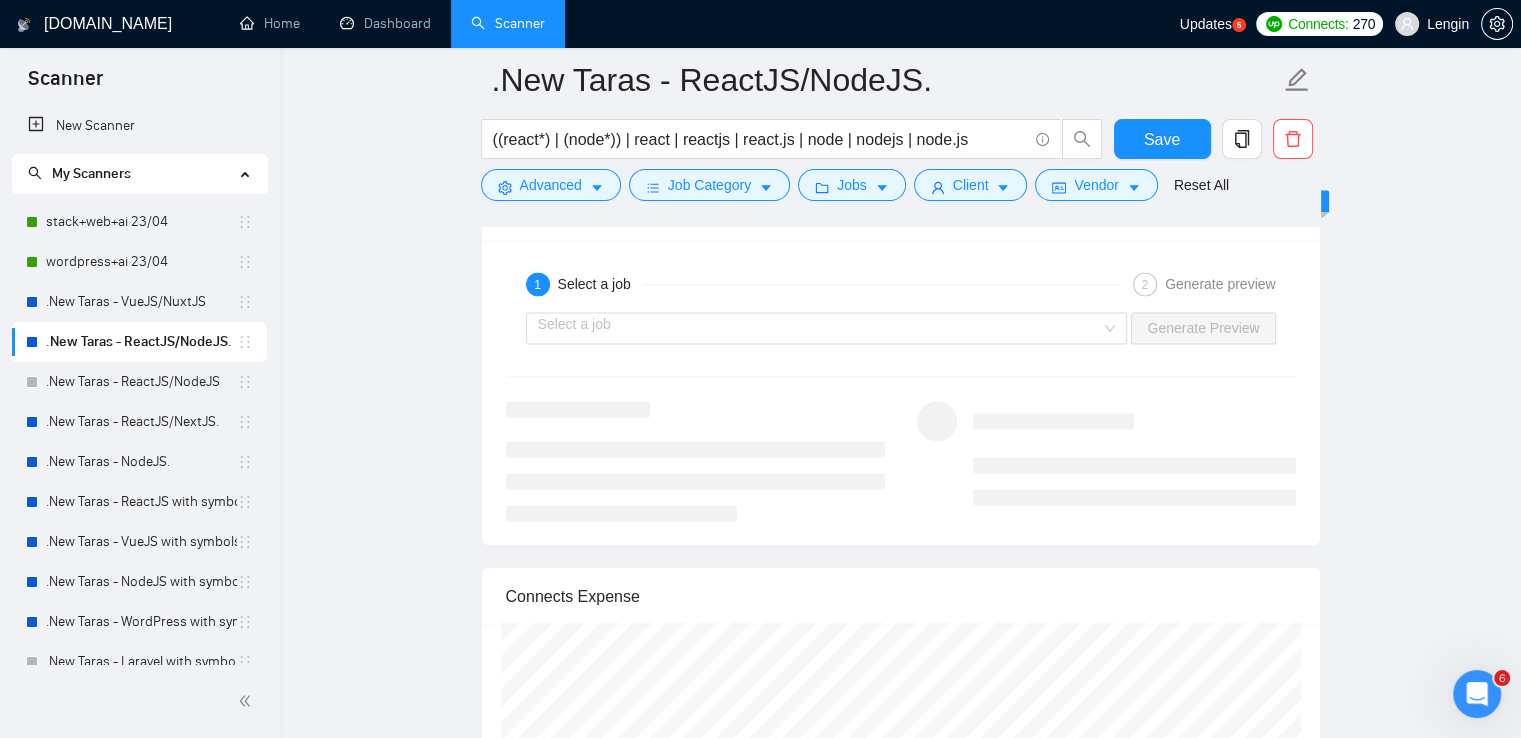 scroll, scrollTop: 3246, scrollLeft: 0, axis: vertical 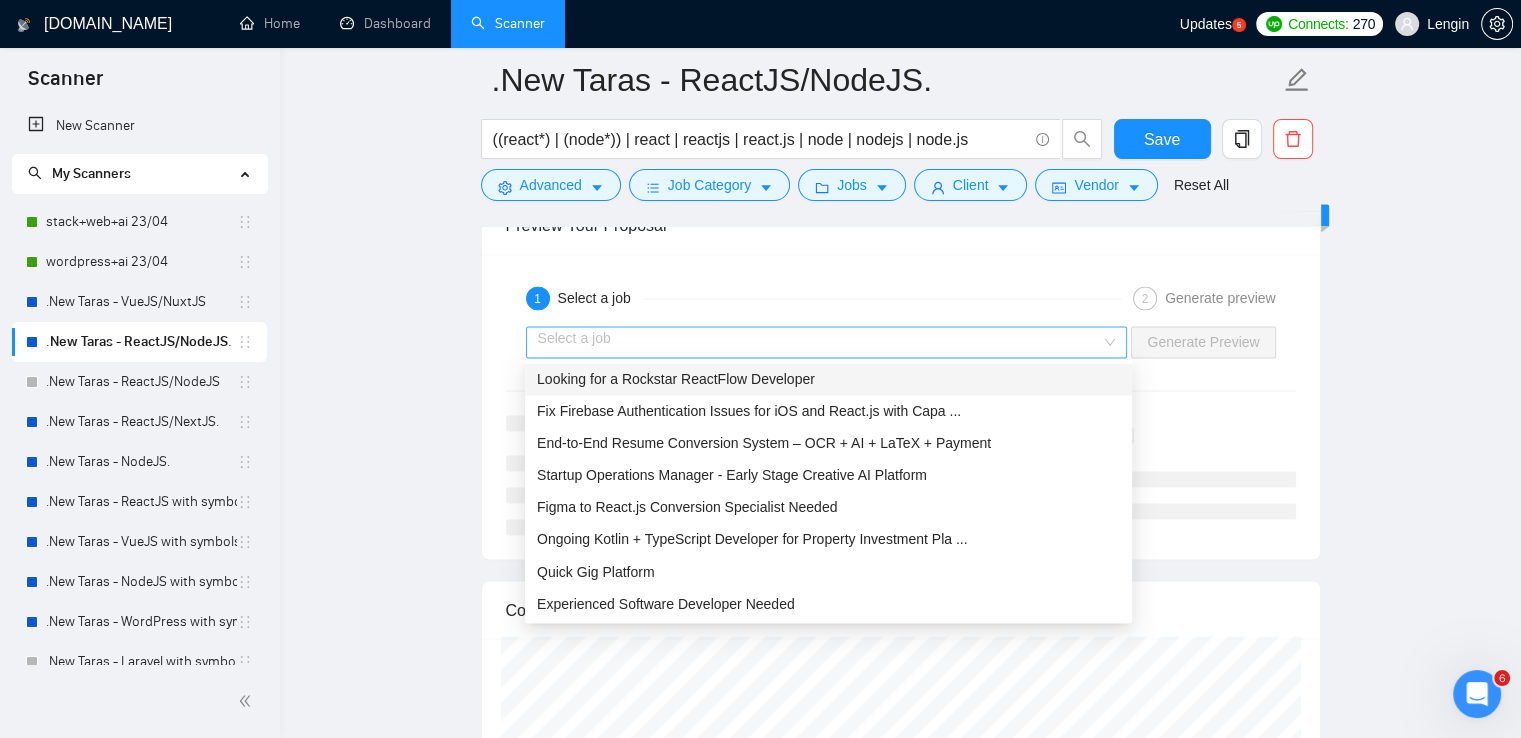 click on "Select a job" at bounding box center (827, 342) 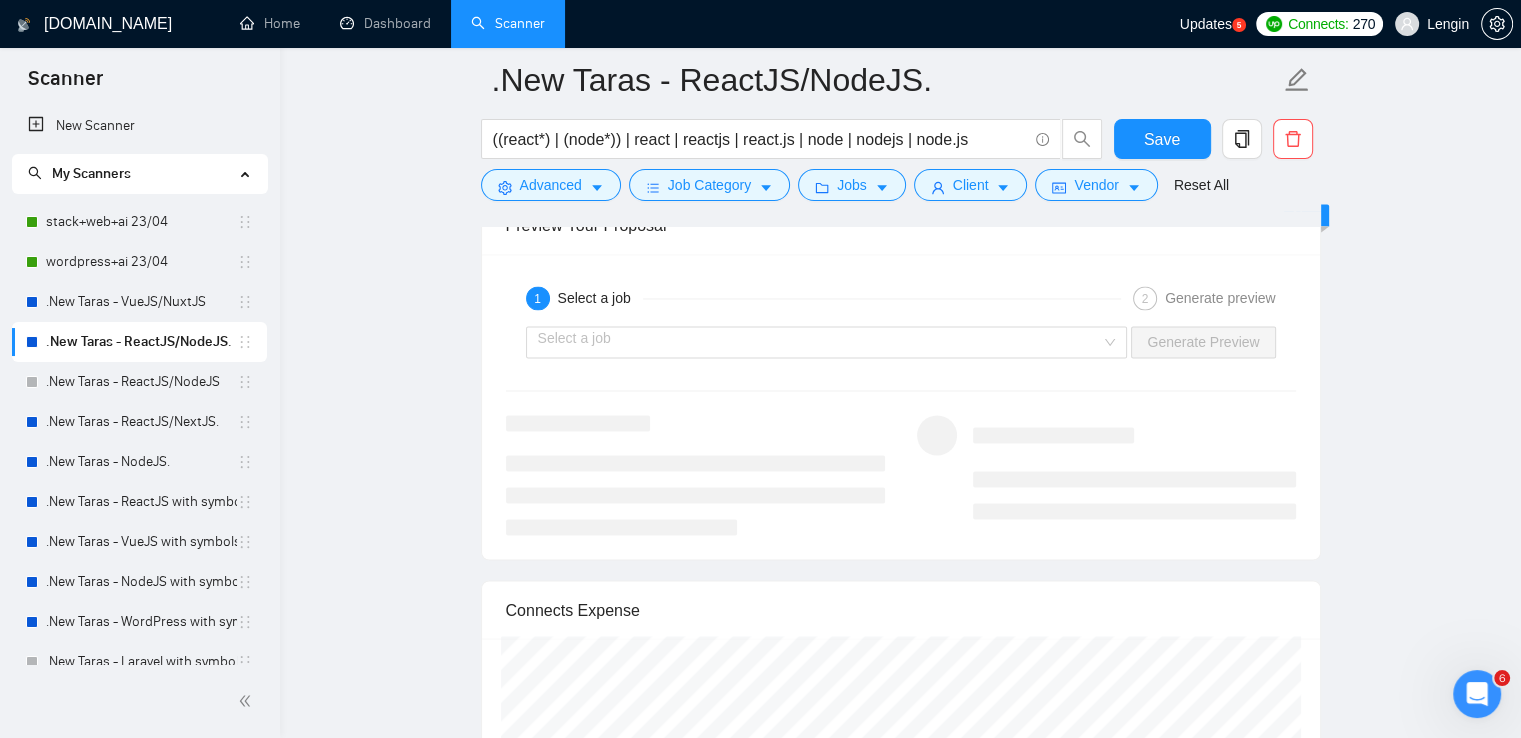 click on "Scanner New Scanner My Scanners stack+web+ai 23/04 wordpress+ai 23/04 .New Taras - VueJS/NuxtJS .New Taras - ReactJS/NodeJS. .New Taras - ReactJS/NodeJS .New Taras - ReactJS/NextJS. .New Taras - NodeJS. .New Taras - ReactJS with symbols .New Taras - VueJS with symbols .New Taras - NodeJS with symbols .New Taras - WordPress with symbols .New Taras - Laravel with symbols Copy of .New Taras - ReactJS/NodeJS. design | webdesign | My Scanner 🦒A .New Taras - ReactJS/NextJS usual 23/04 🦒B .New Taras - ReactJS/NextJS rel exp 23/04 🐍B .New Taras - Wordpress short 23/04 🐍A .New Taras call or chat 30%view 0 reply 23/04 Full scaner ReactJS/NextJS for daily base Wordpress for daily base VueJS for daily base [DOMAIN_NAME] Home Dashboard Scanner Updates
5
Connects: 270 Lengin .New Taras - ReactJS/NodeJS. ((react*) | (node*)) | react | reactjs | react.js | node | nodejs | node.js Save Advanced   Job Category   Jobs   Client   Vendor   Reset All NEW ):" at bounding box center [760, -2877] 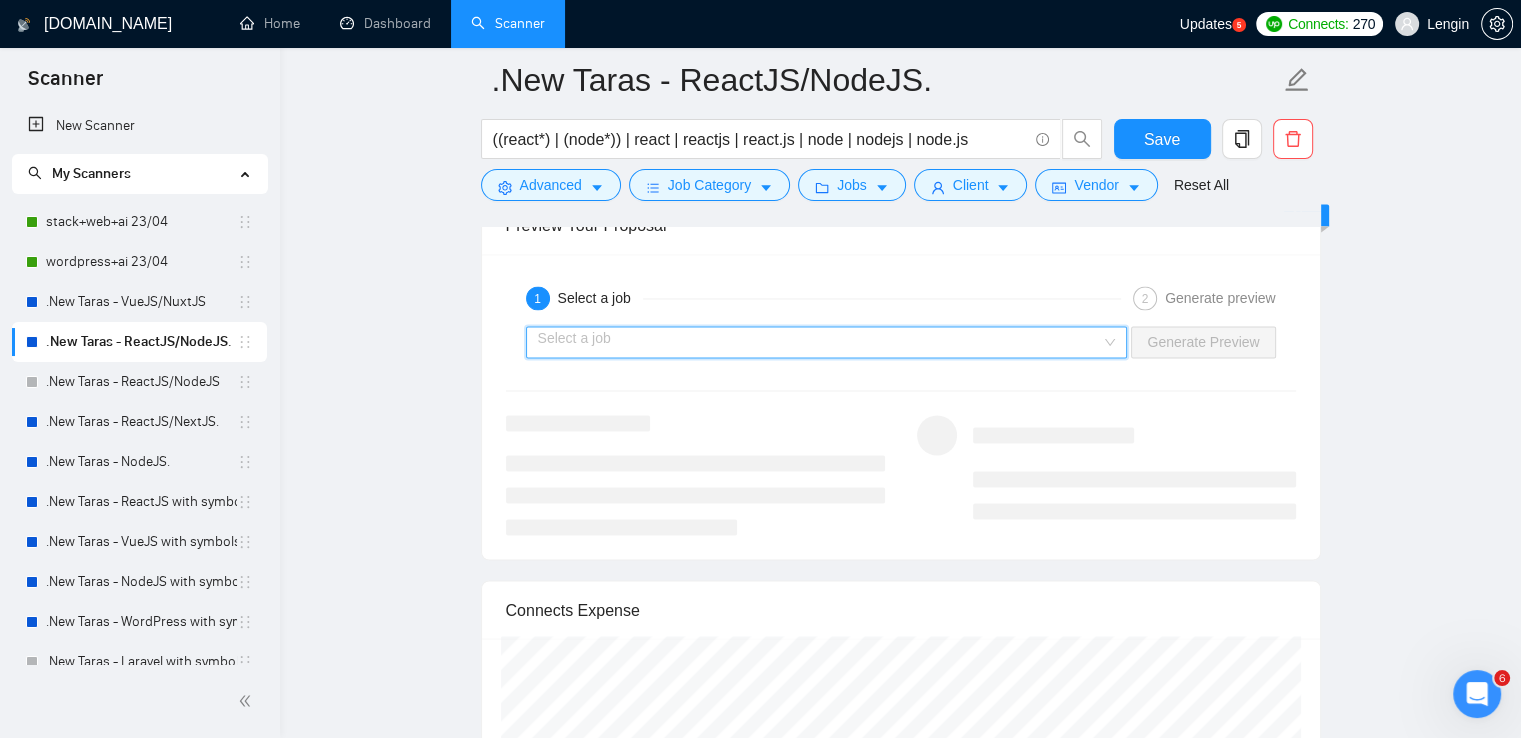 click at bounding box center [820, 342] 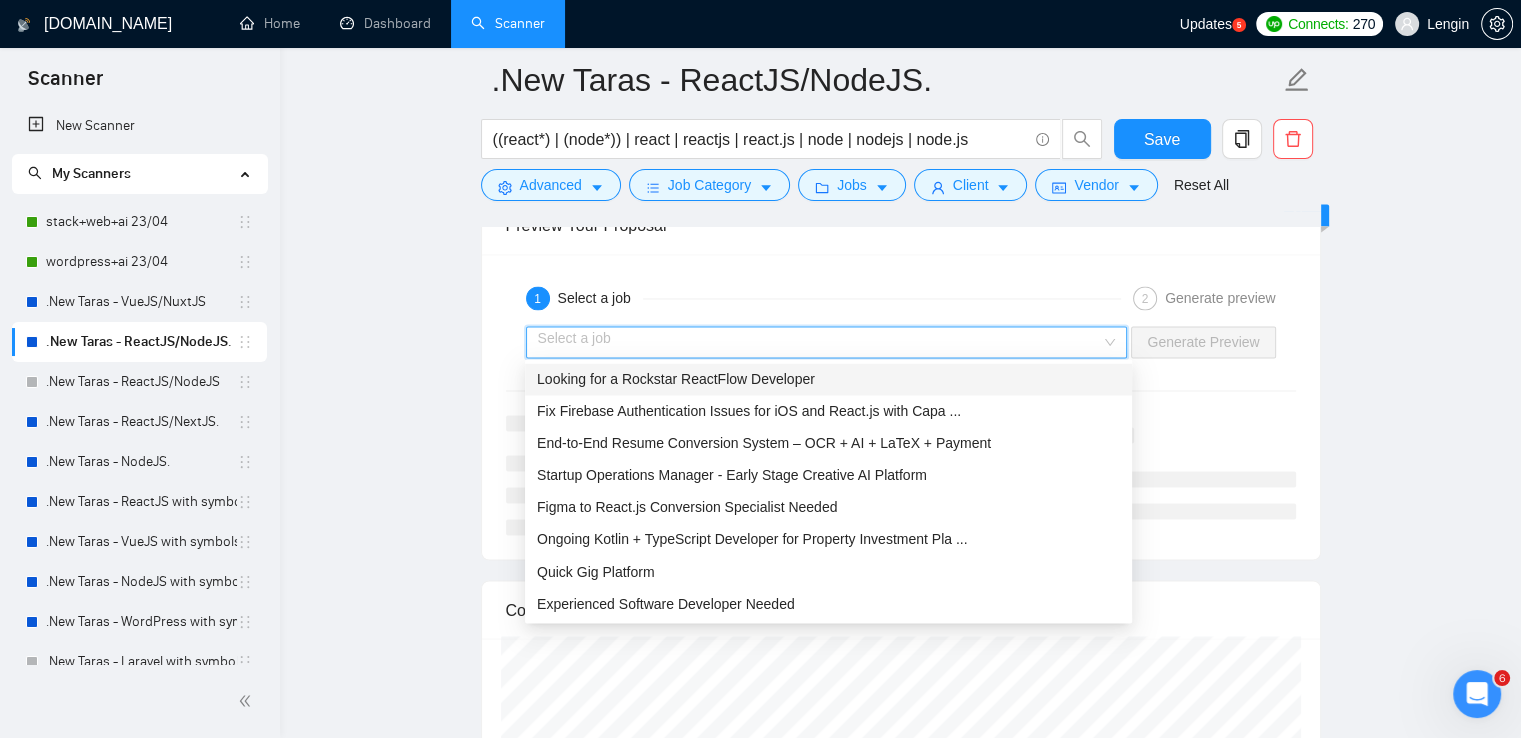 click on "Looking for a Rockstar ReactFlow Developer" at bounding box center (828, 379) 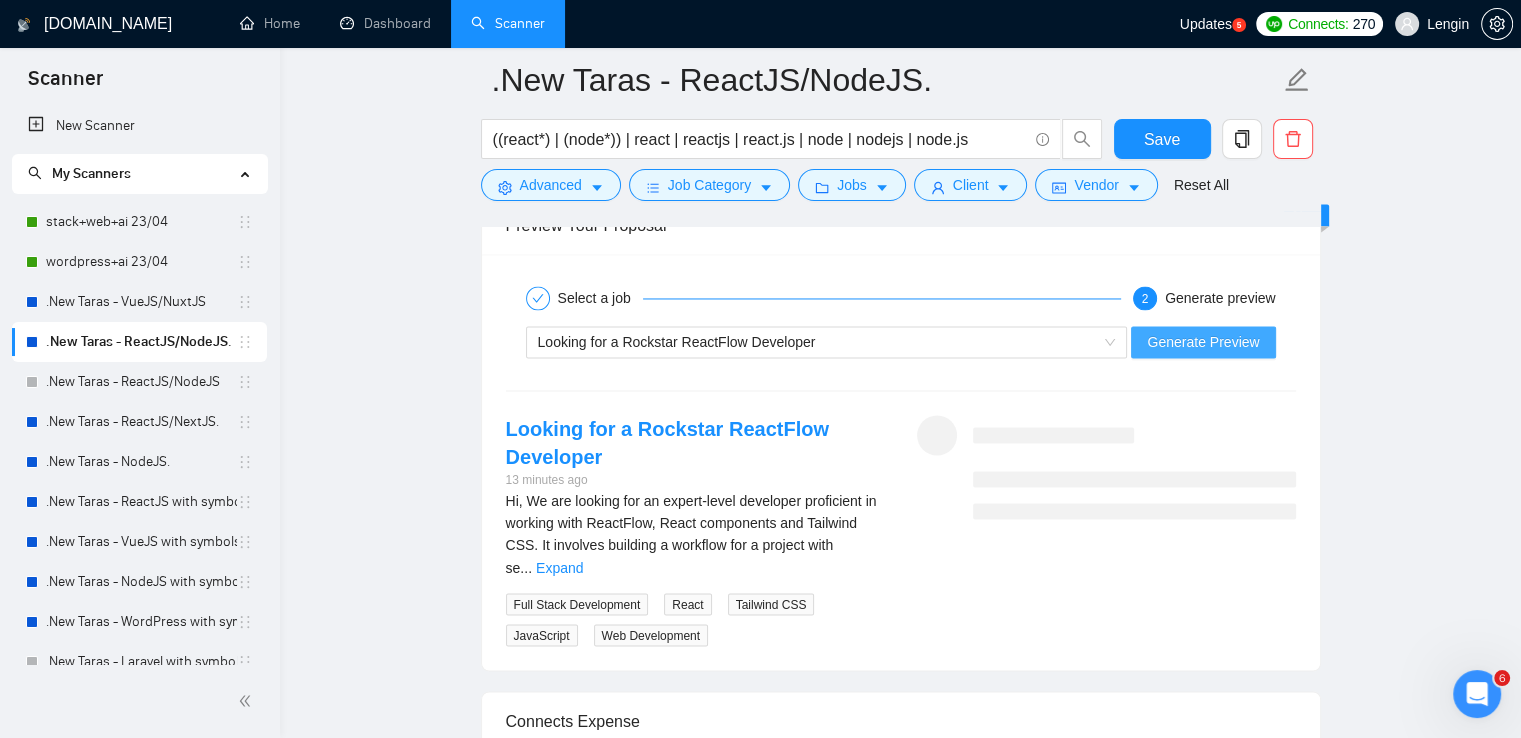 click on "Generate Preview" at bounding box center (1203, 342) 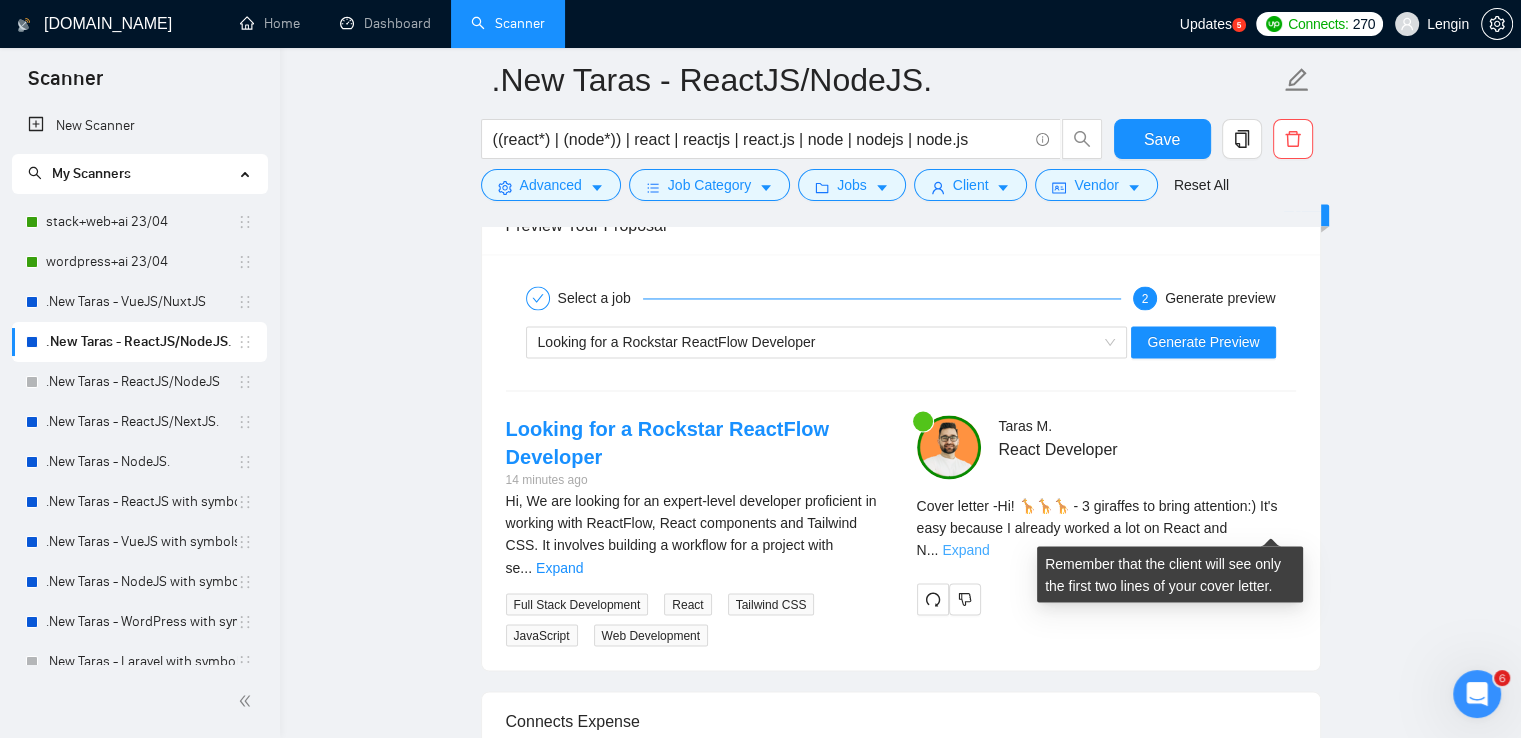 click on "Expand" at bounding box center [965, 550] 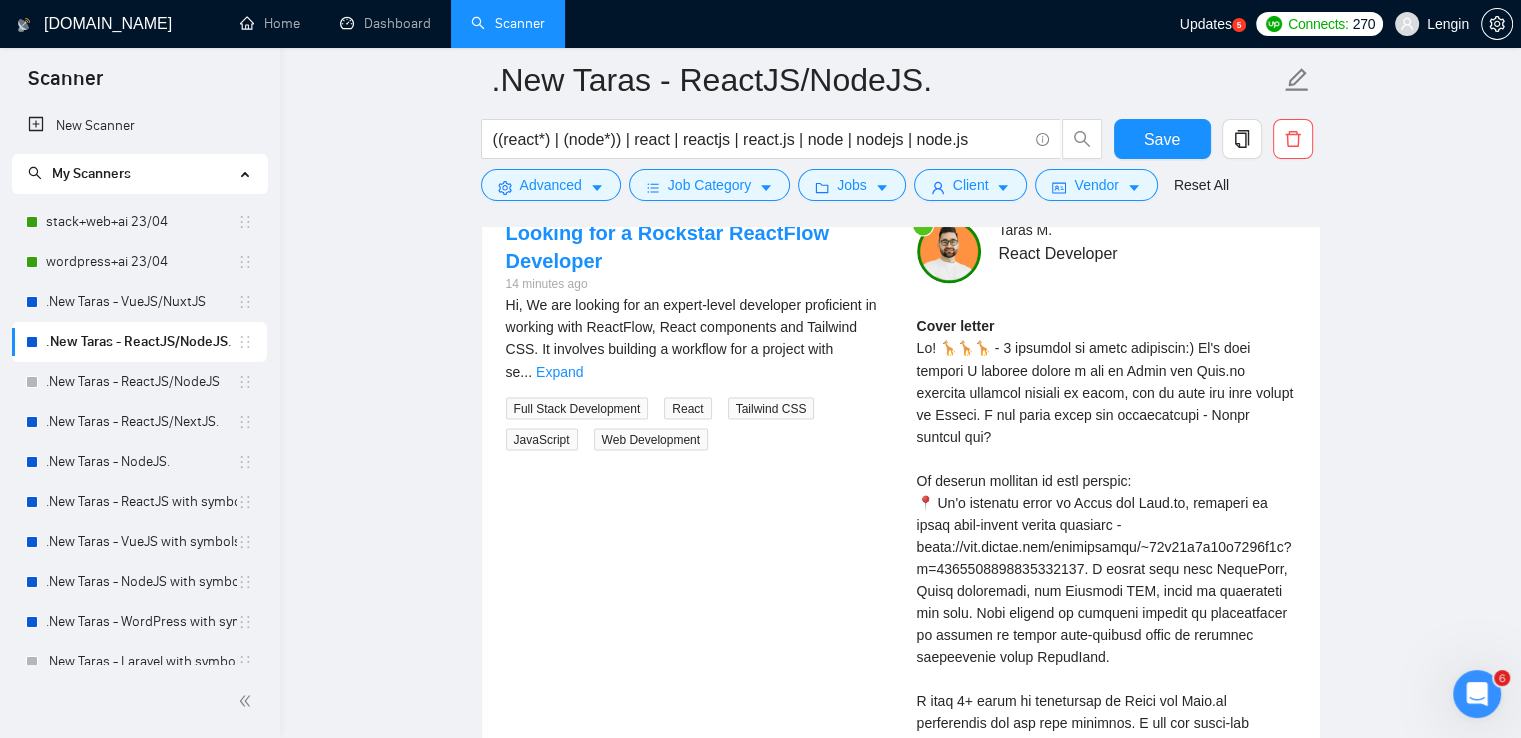 scroll, scrollTop: 3468, scrollLeft: 0, axis: vertical 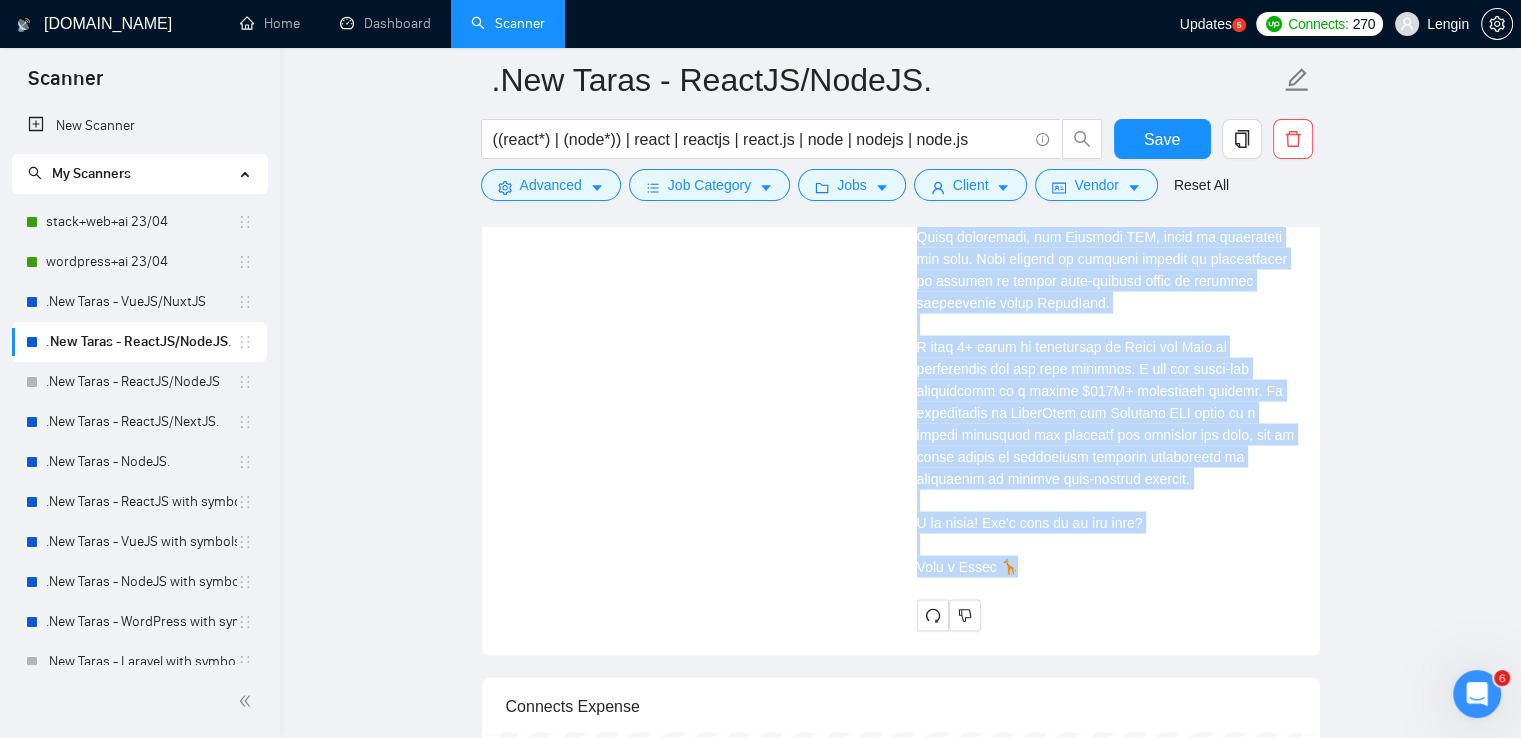 drag, startPoint x: 918, startPoint y: 317, endPoint x: 1073, endPoint y: 537, distance: 269.11893 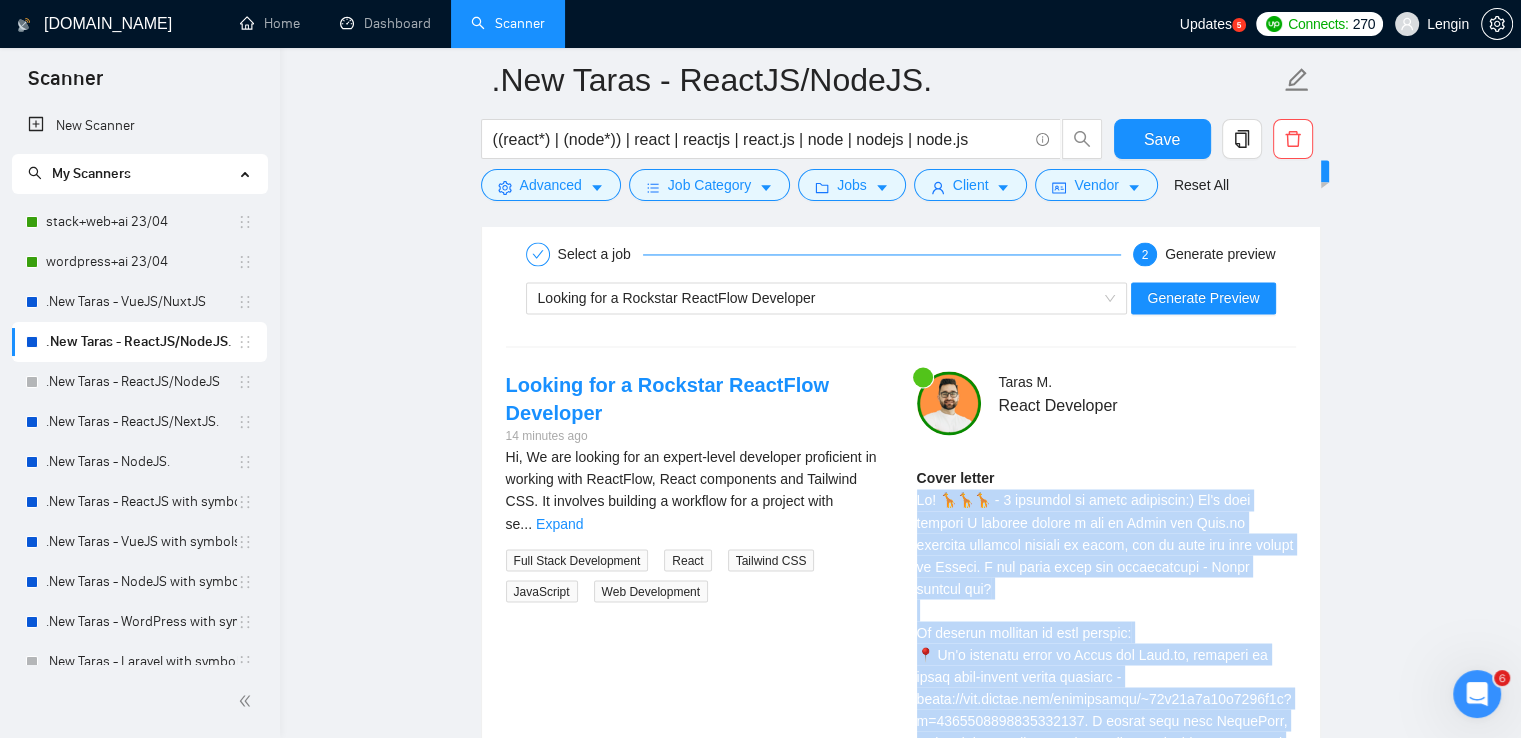scroll, scrollTop: 3293, scrollLeft: 0, axis: vertical 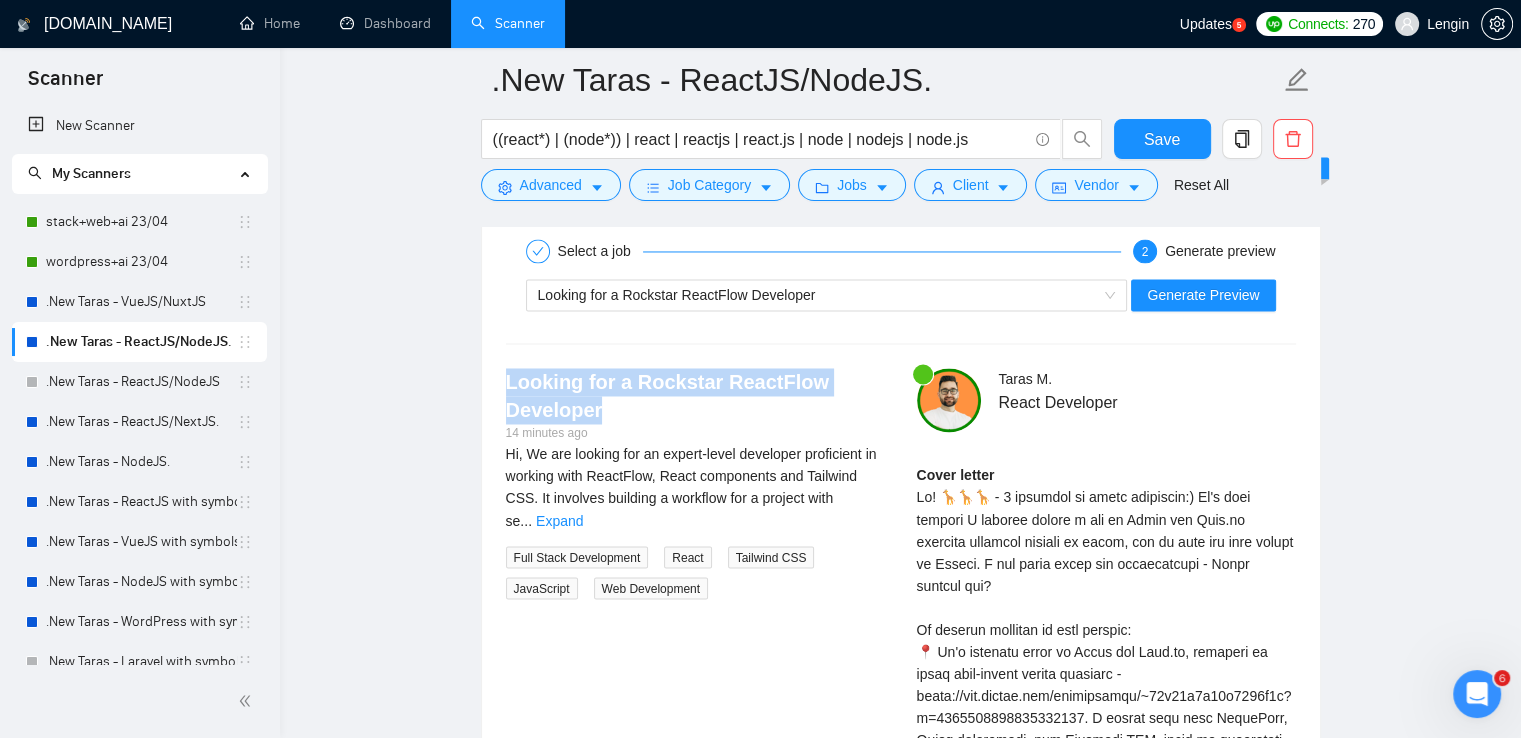 drag, startPoint x: 605, startPoint y: 410, endPoint x: 496, endPoint y: 388, distance: 111.19802 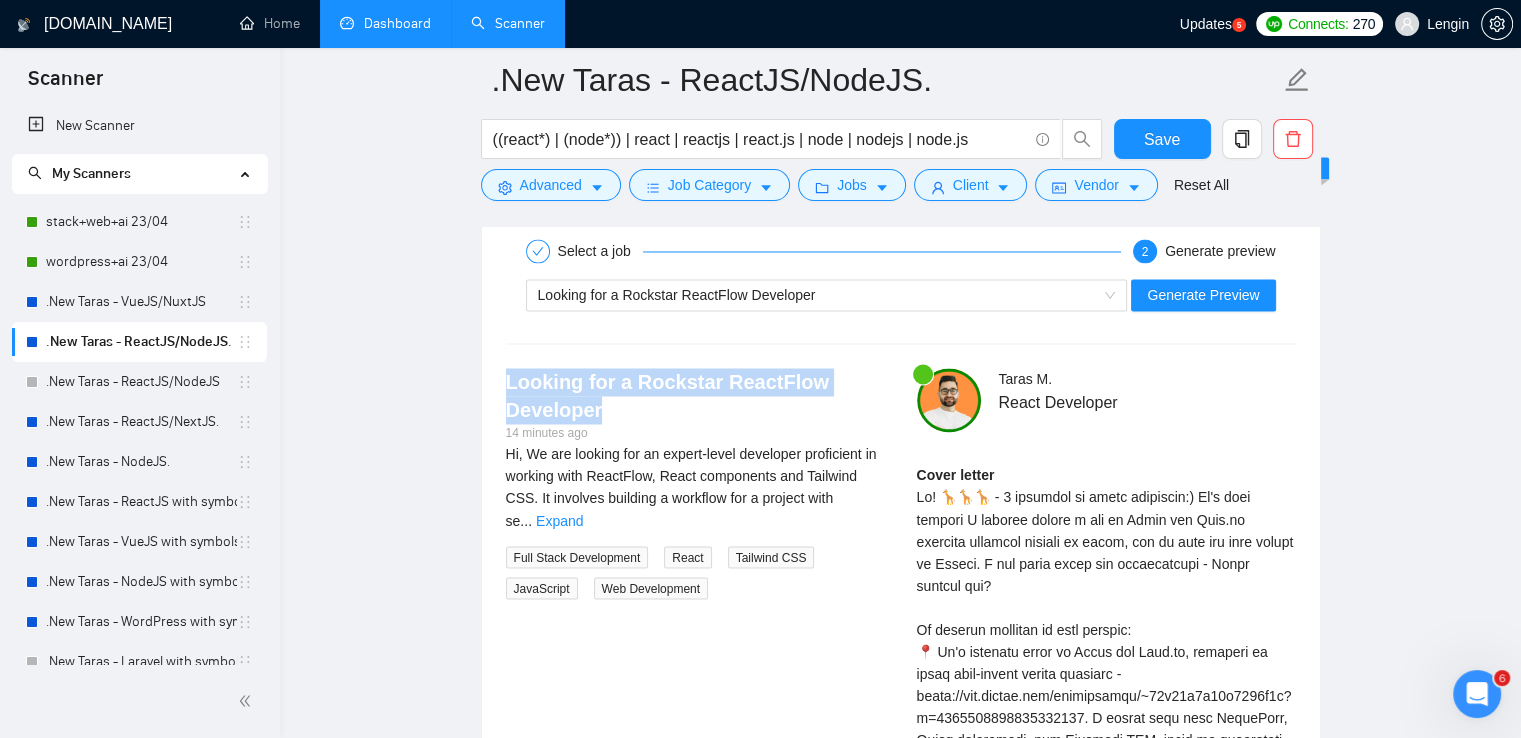 click on "Dashboard" at bounding box center [385, 23] 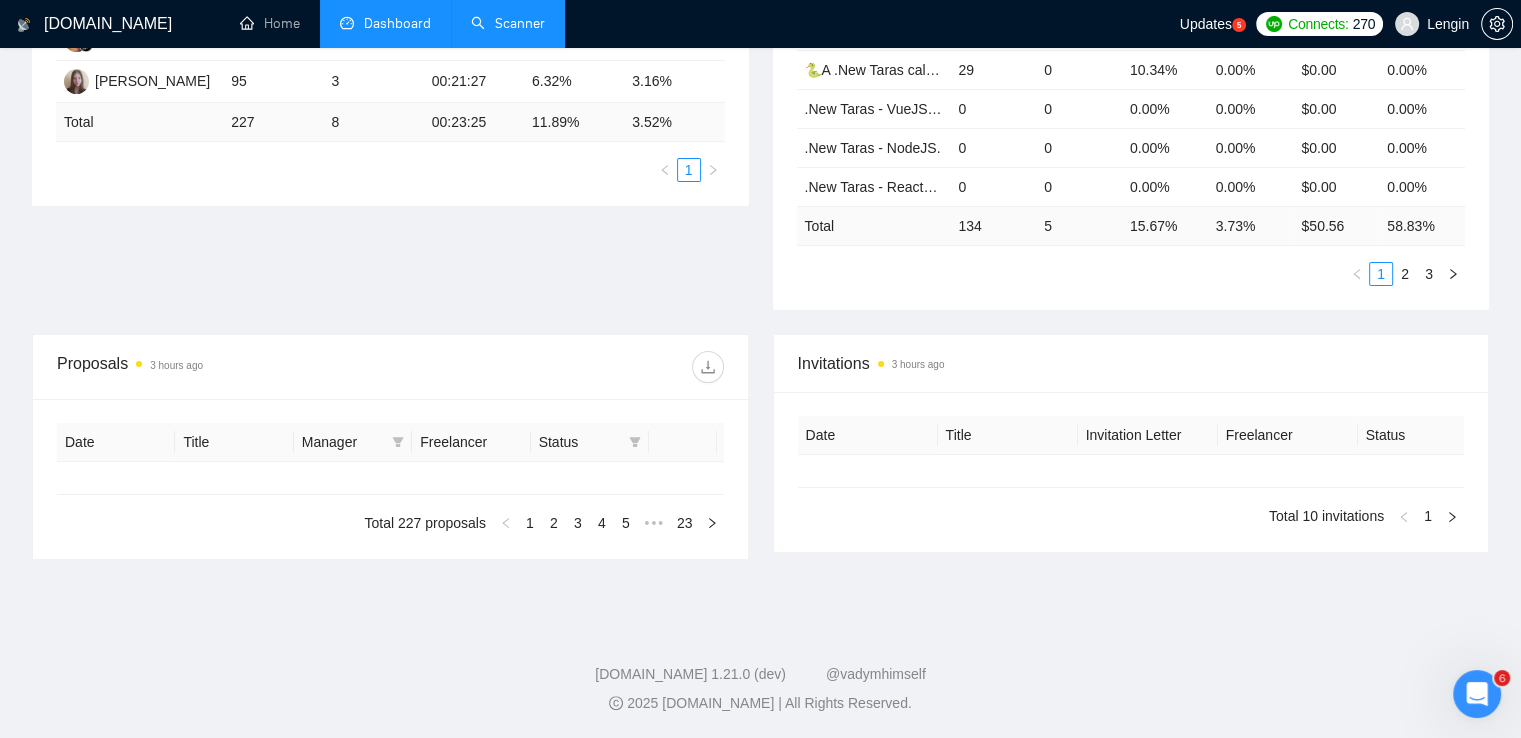 type on "[DATE]" 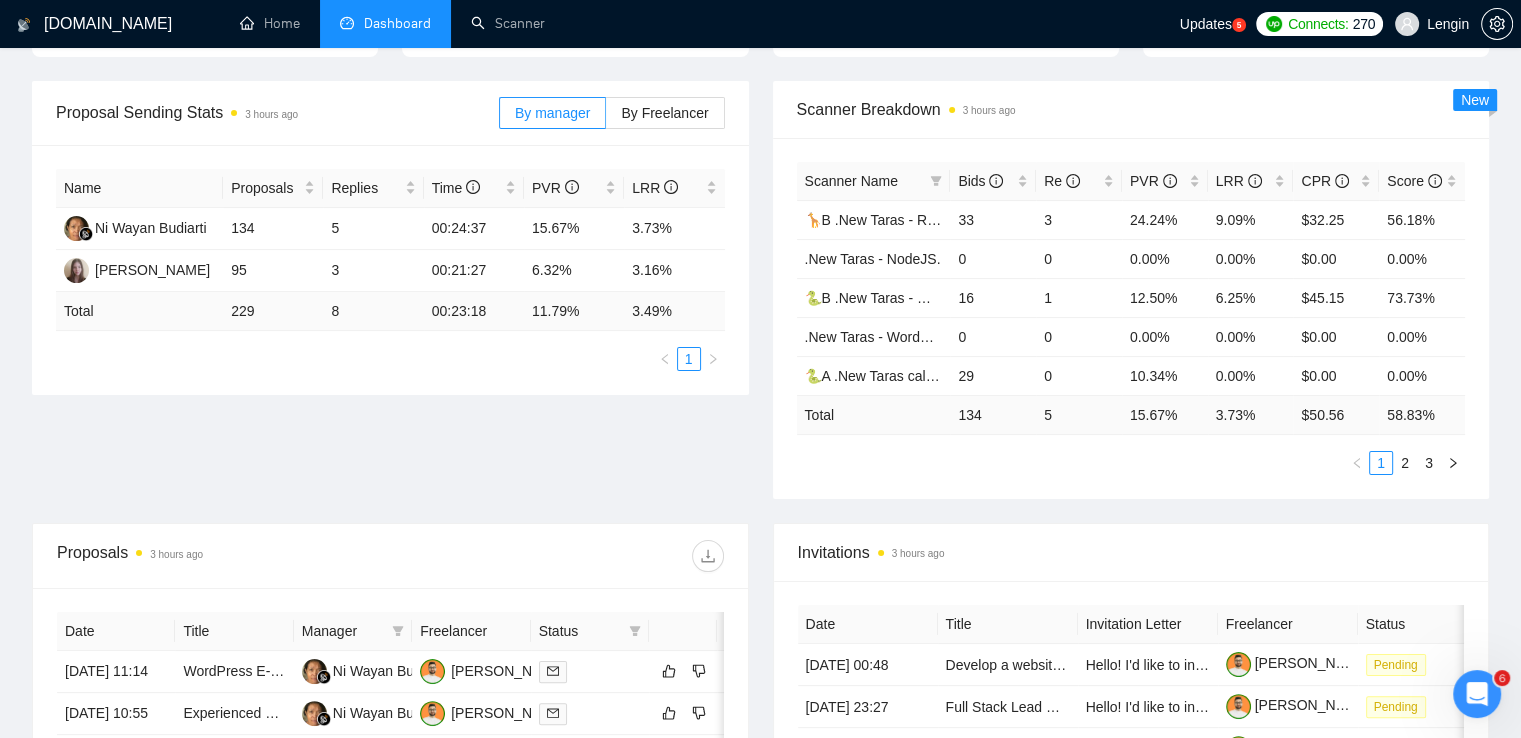 scroll, scrollTop: 272, scrollLeft: 0, axis: vertical 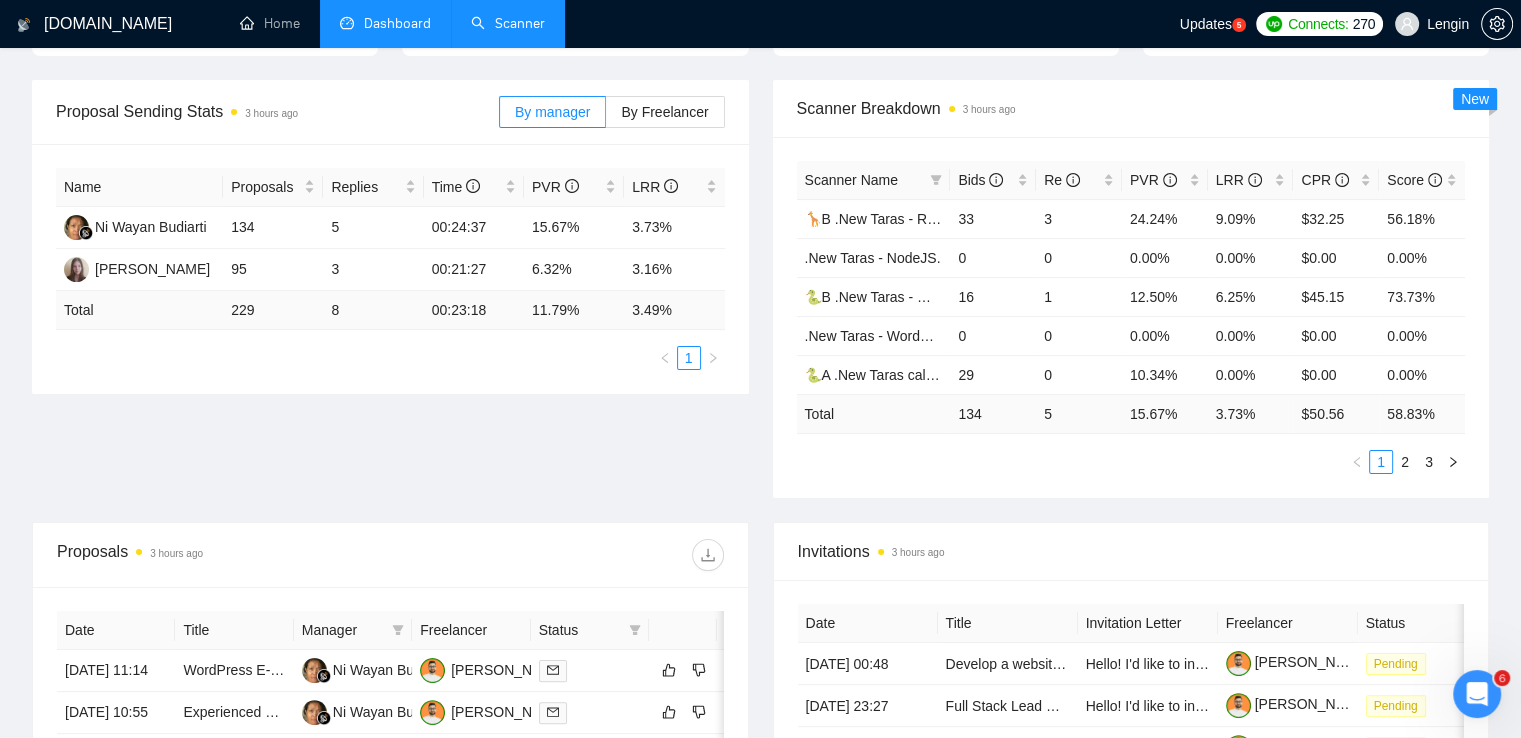 click on "Scanner" at bounding box center (508, 23) 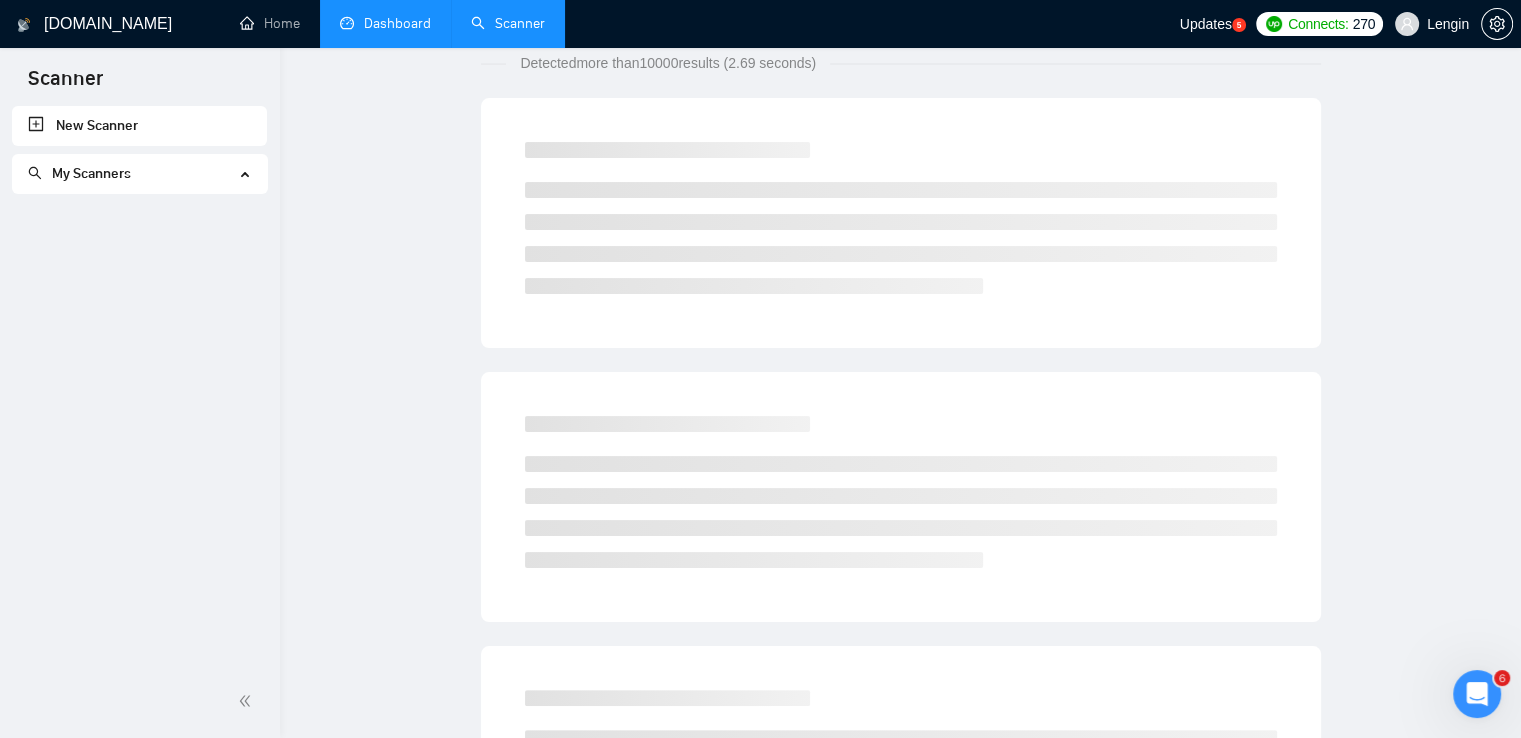 scroll, scrollTop: 0, scrollLeft: 0, axis: both 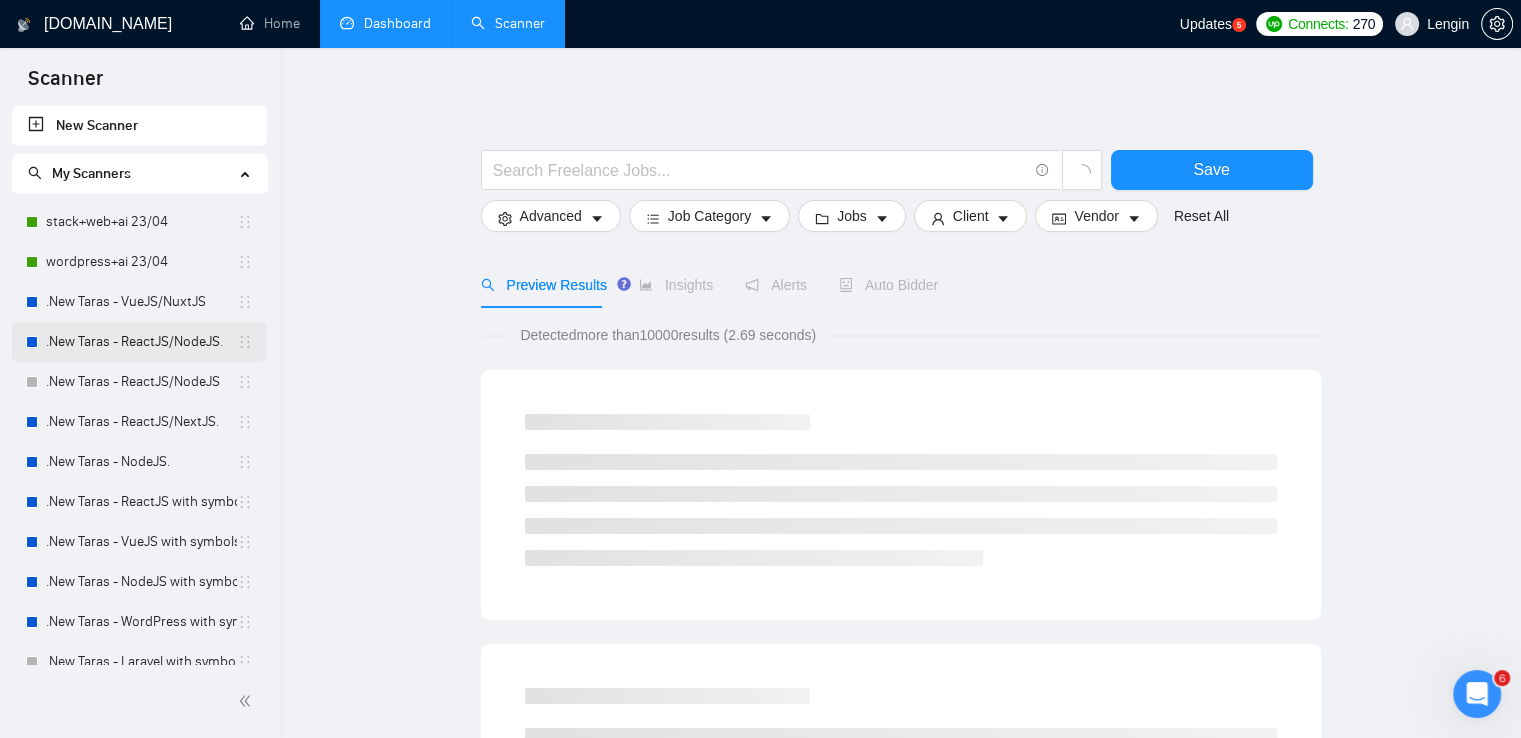 click on ".New Taras - ReactJS/NodeJS." at bounding box center (141, 342) 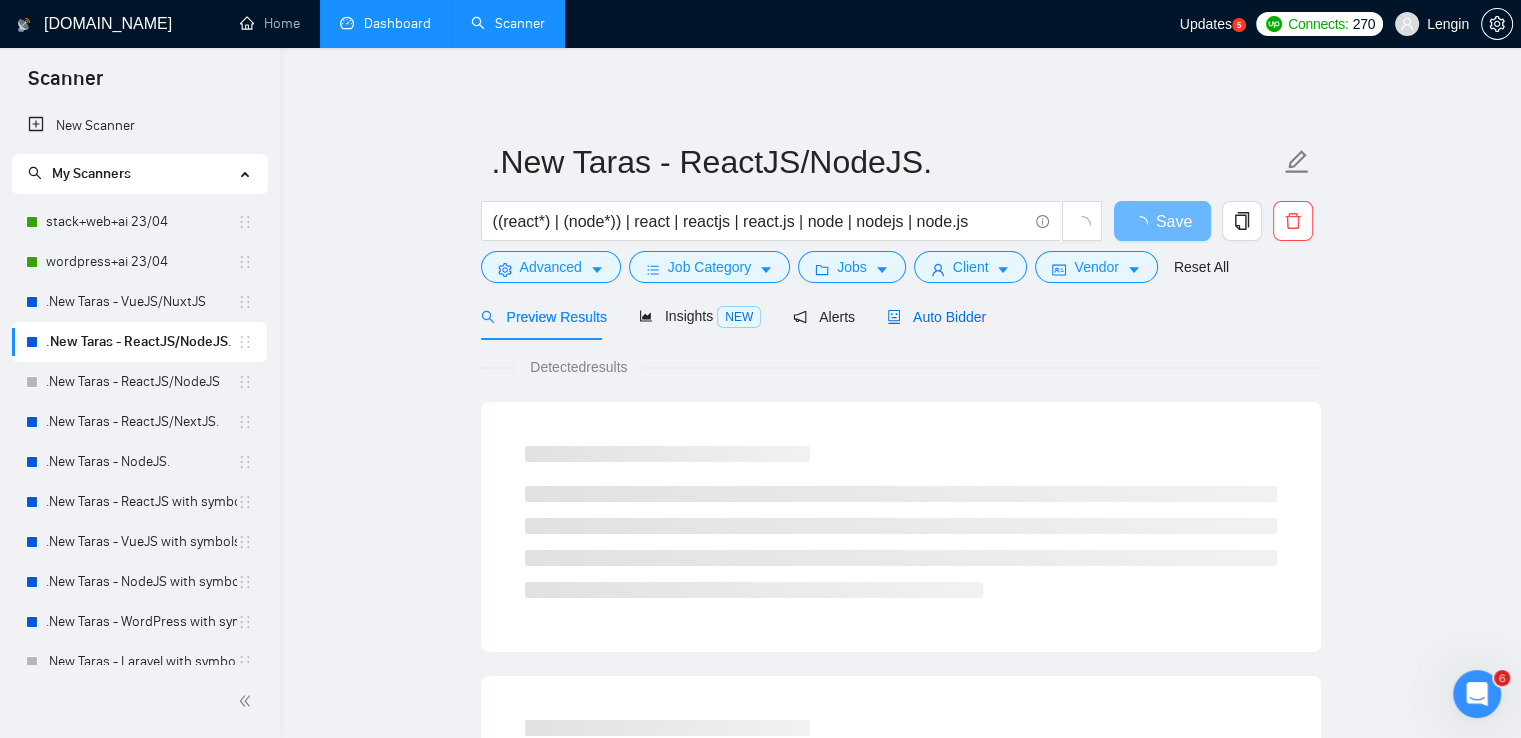 click on "Auto Bidder" at bounding box center [936, 317] 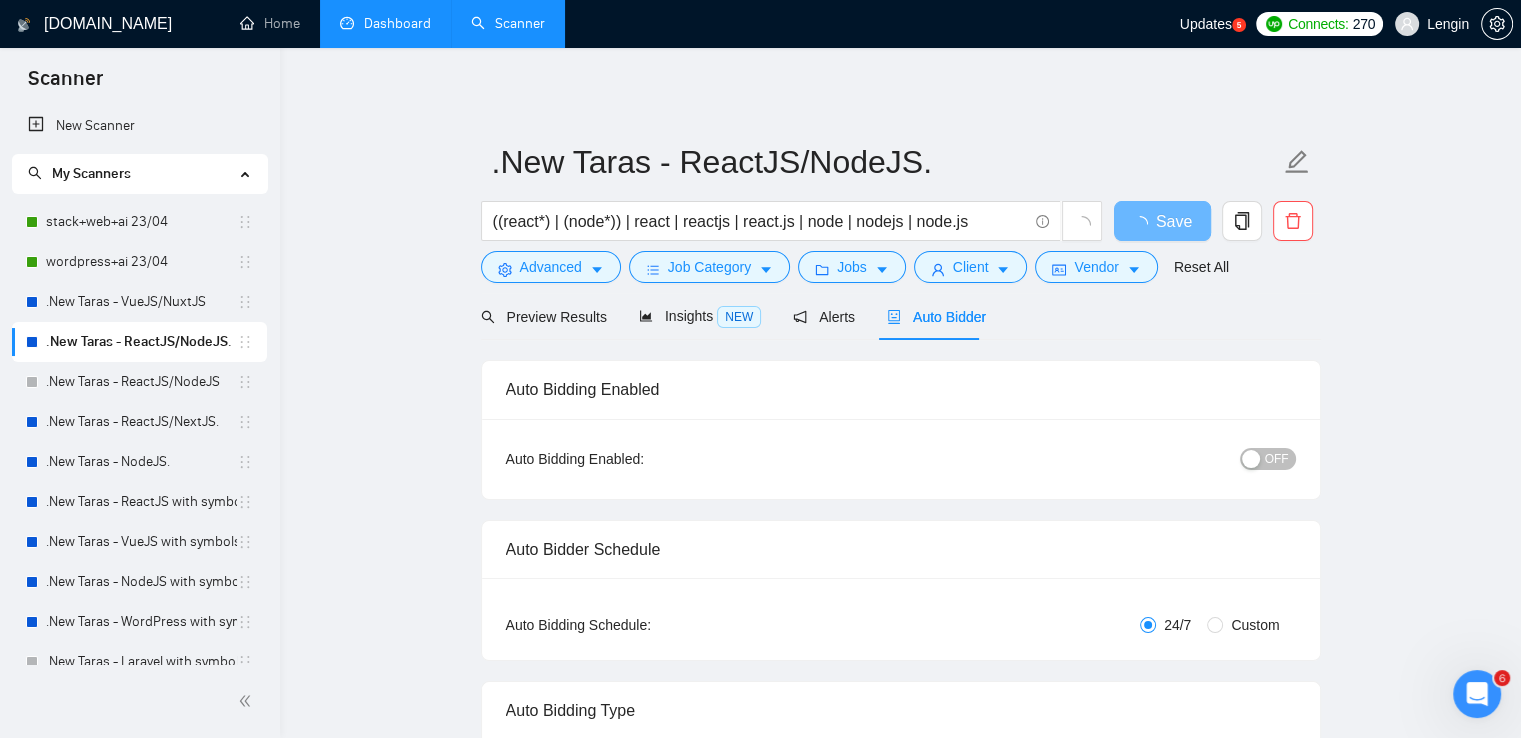 type 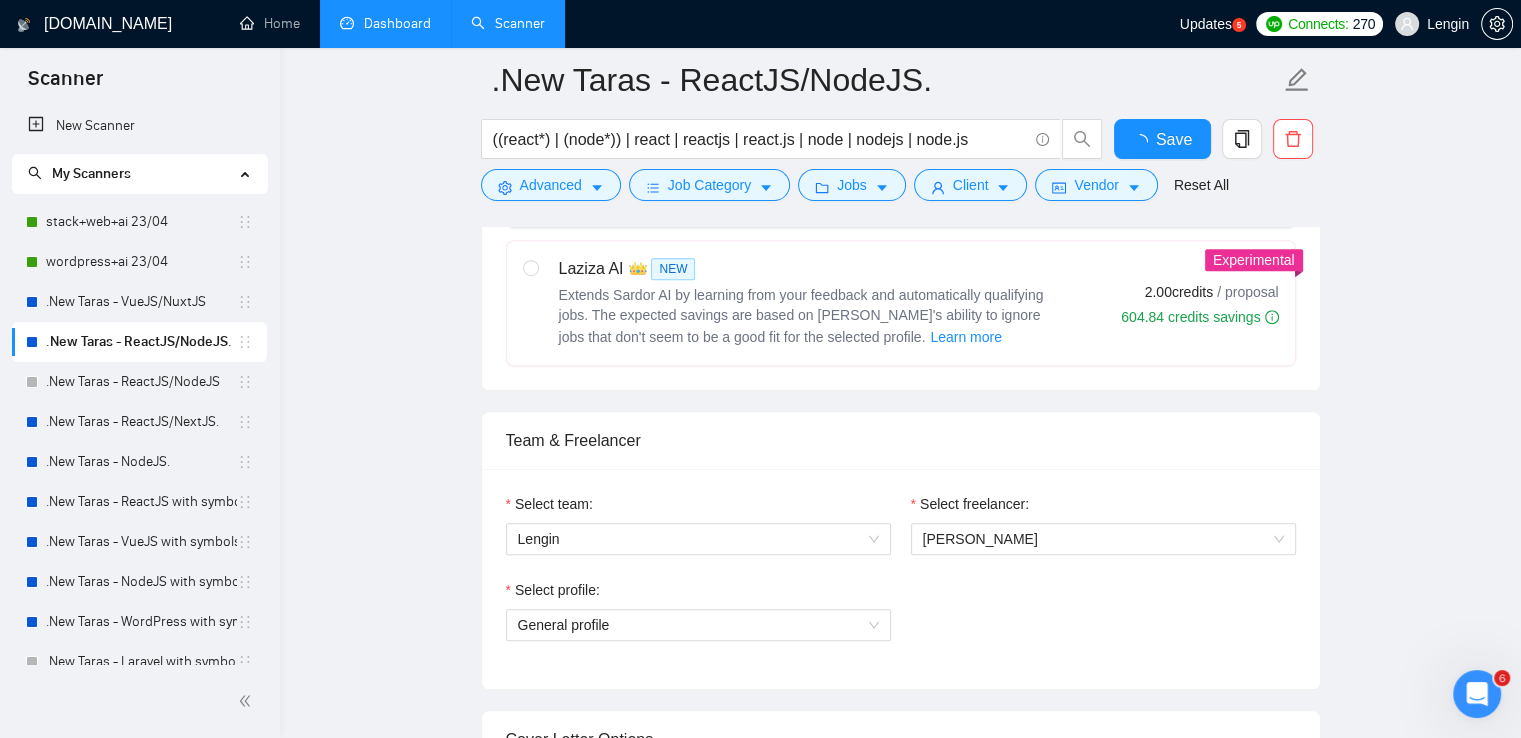 type 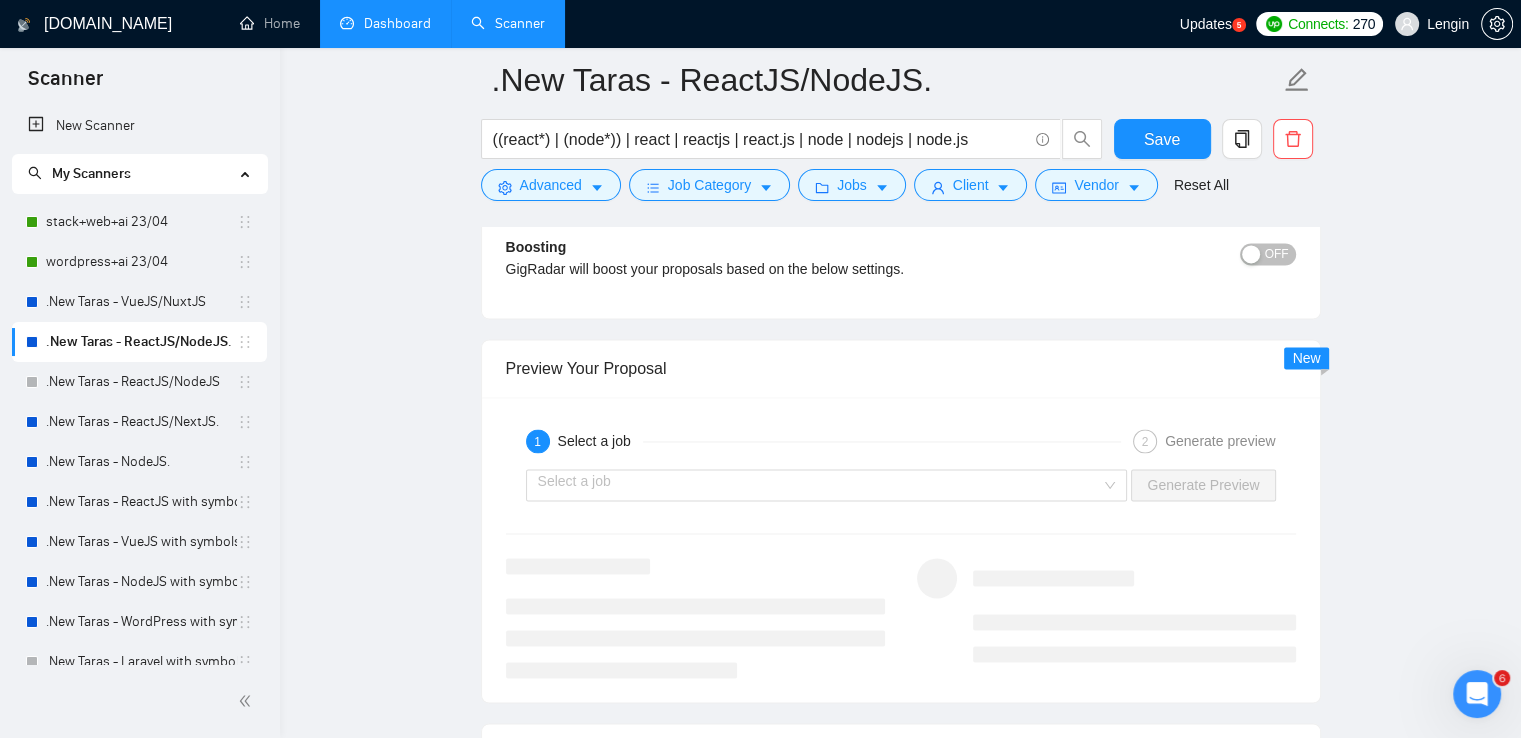 scroll, scrollTop: 3106, scrollLeft: 0, axis: vertical 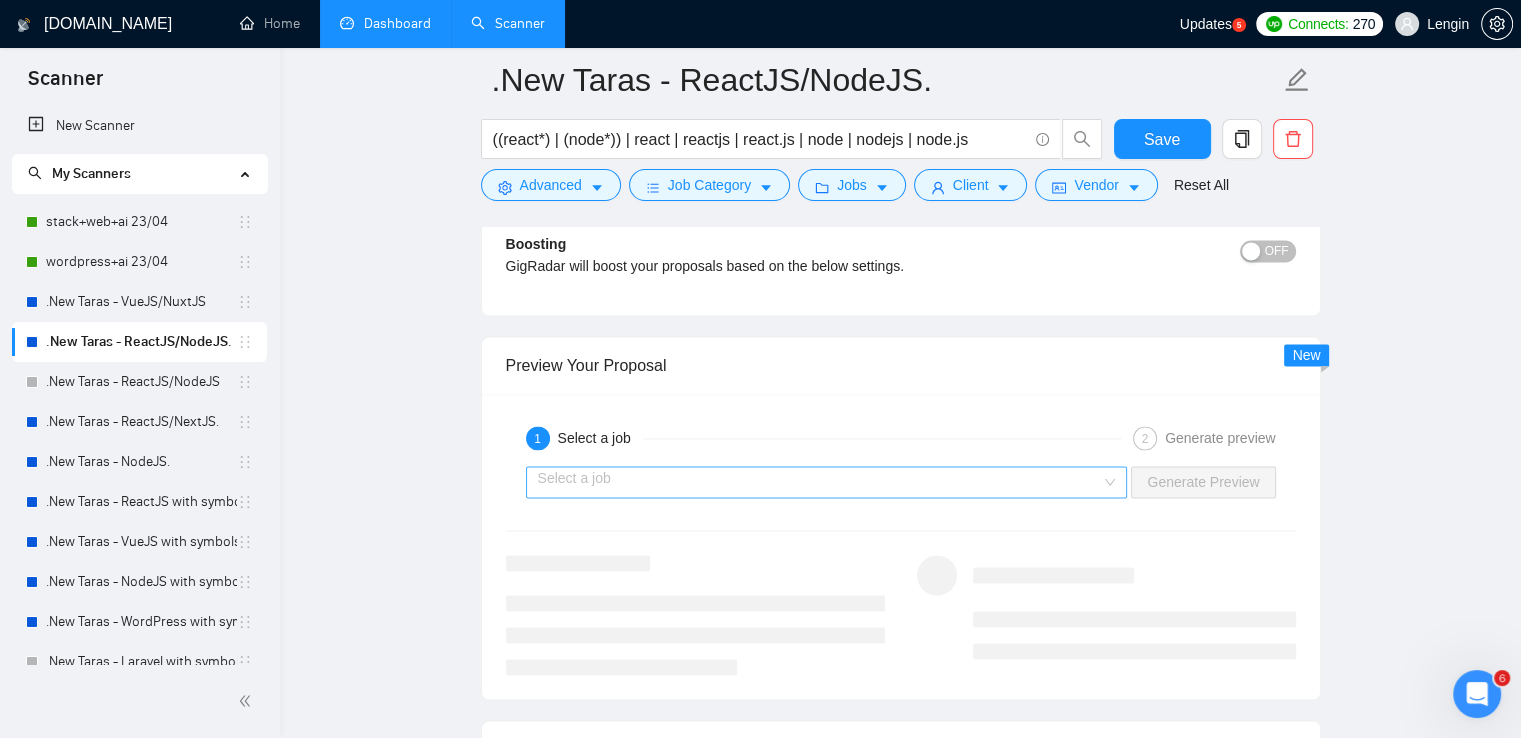 click on "Select a job" at bounding box center [827, 482] 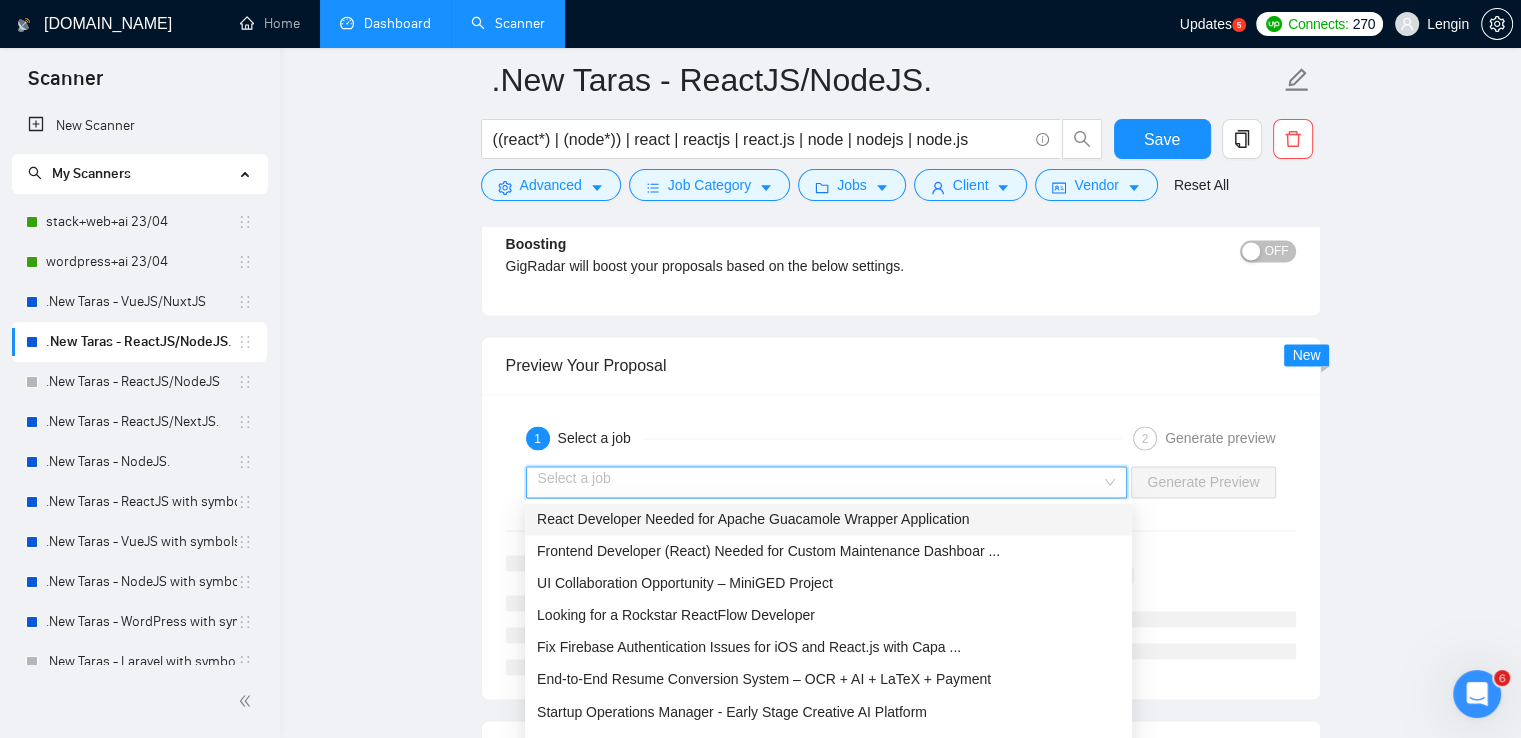 click on "React Developer Needed for Apache Guacamole Wrapper Application" at bounding box center (753, 519) 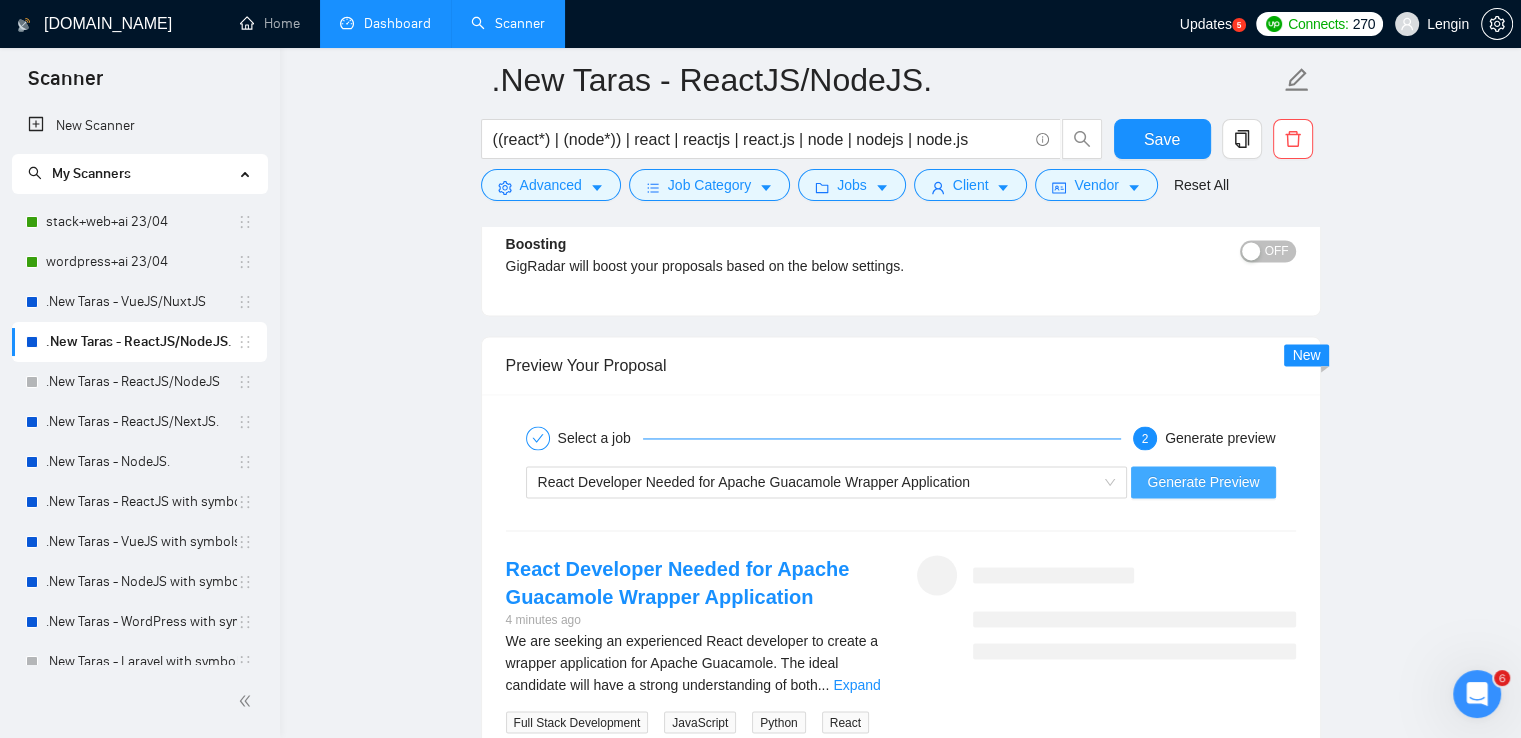 click on "Generate Preview" at bounding box center [1203, 482] 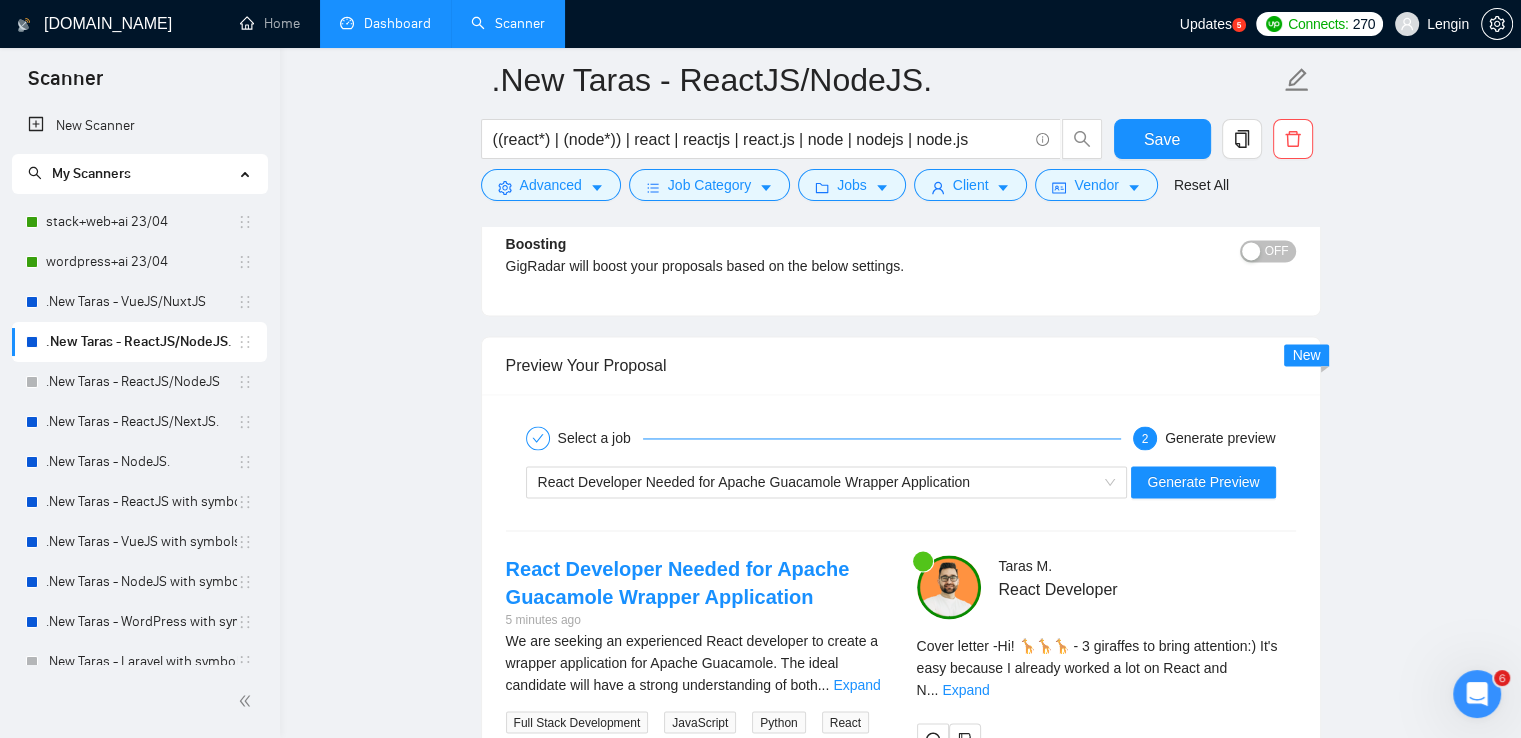click on "Dashboard" at bounding box center (385, 23) 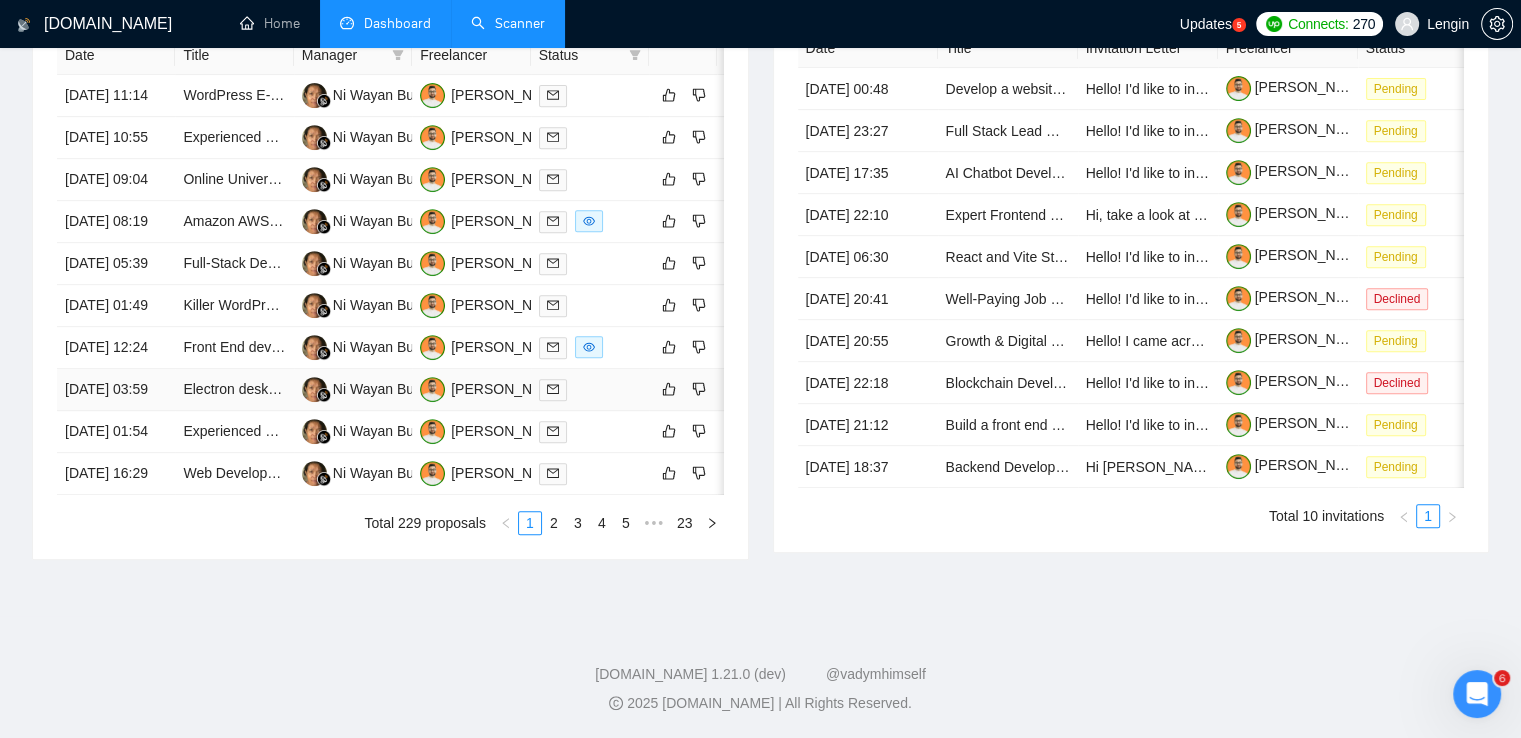 scroll, scrollTop: 1000, scrollLeft: 0, axis: vertical 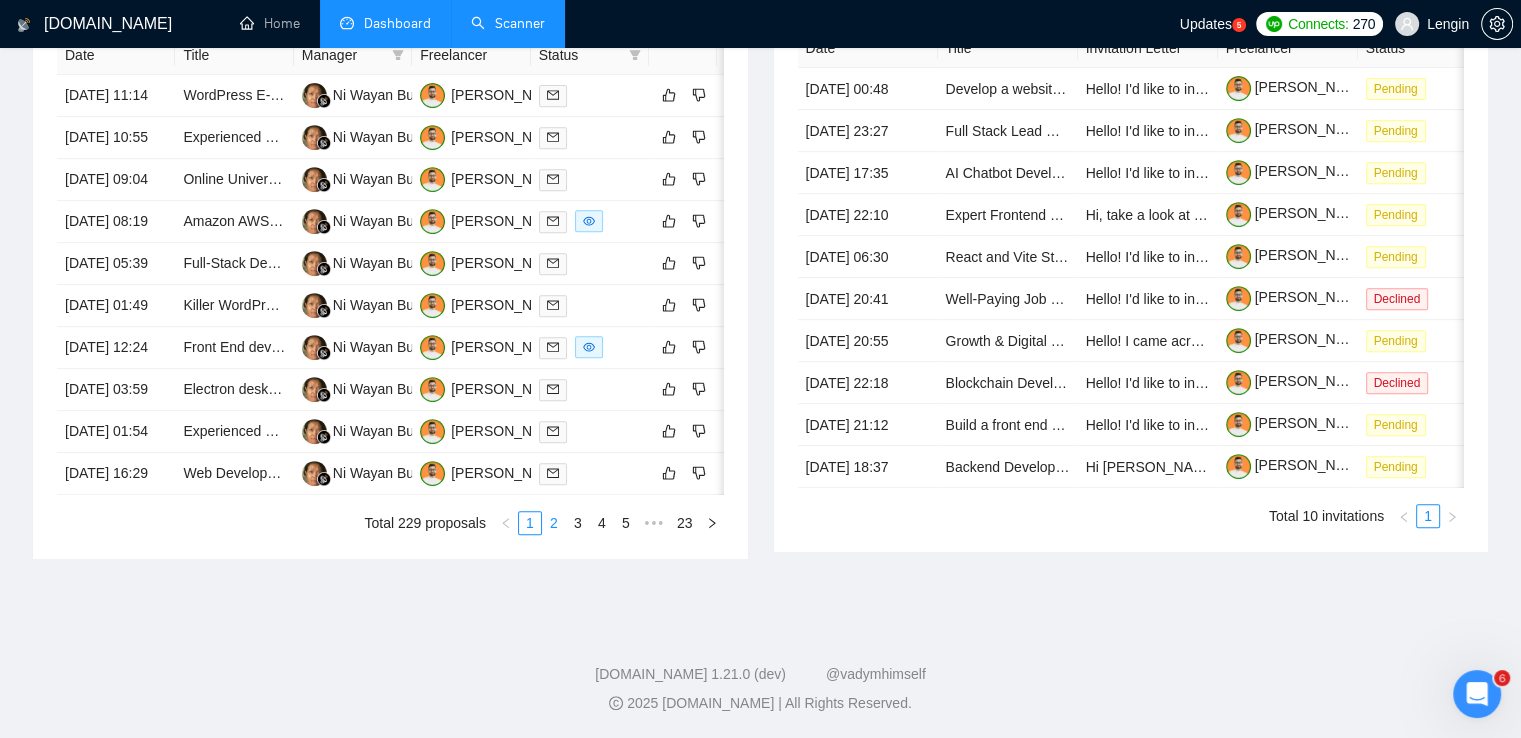 click on "2" at bounding box center [554, 523] 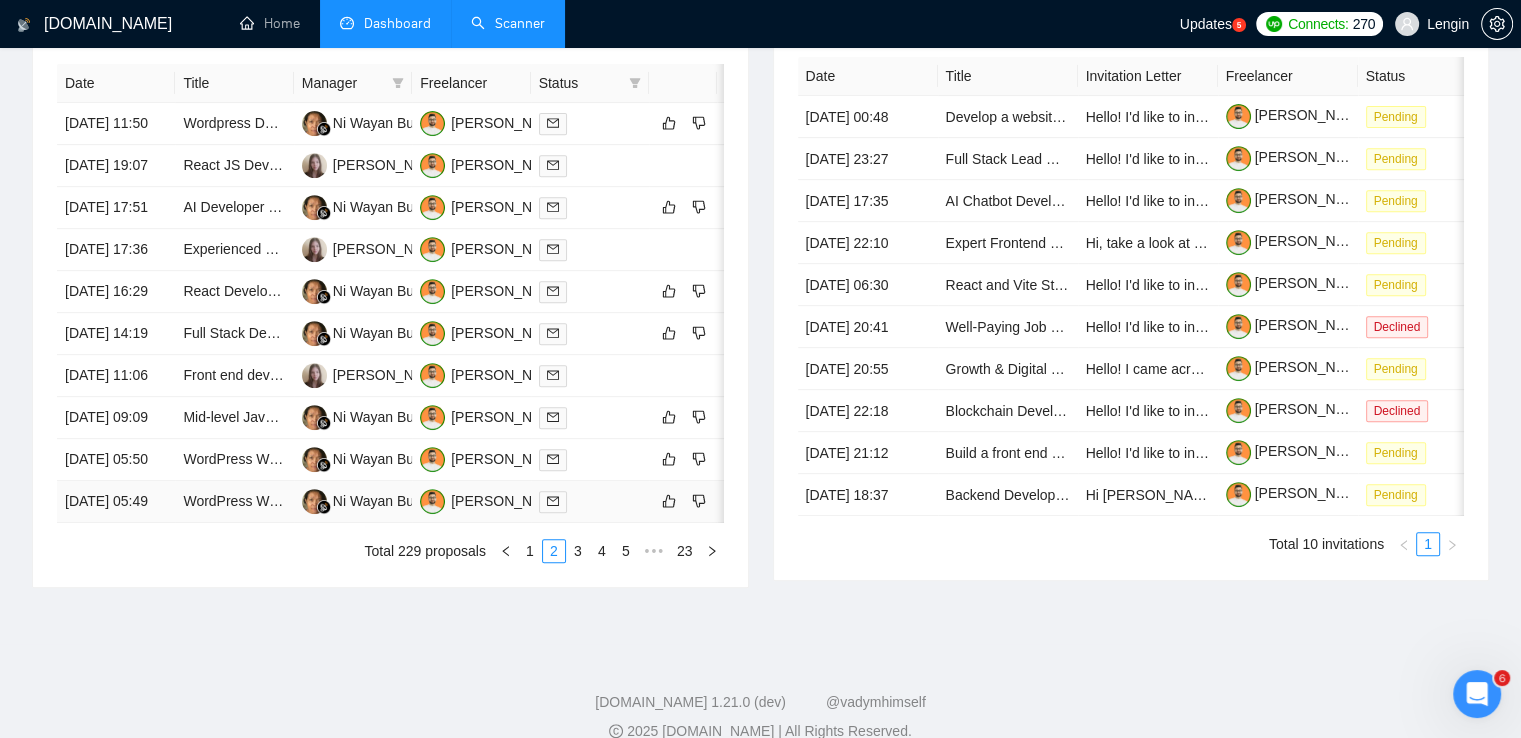 scroll, scrollTop: 944, scrollLeft: 0, axis: vertical 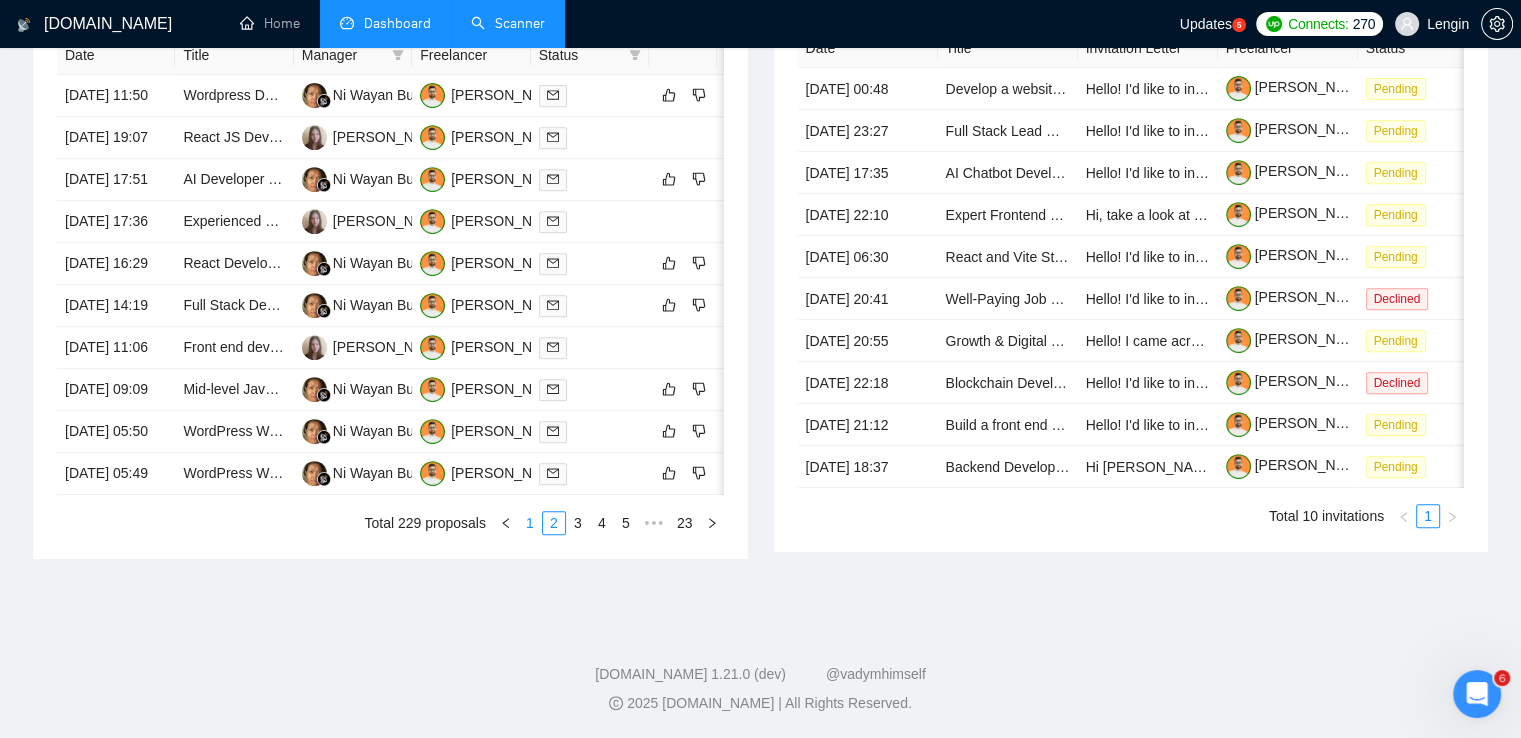 click on "1" at bounding box center [530, 523] 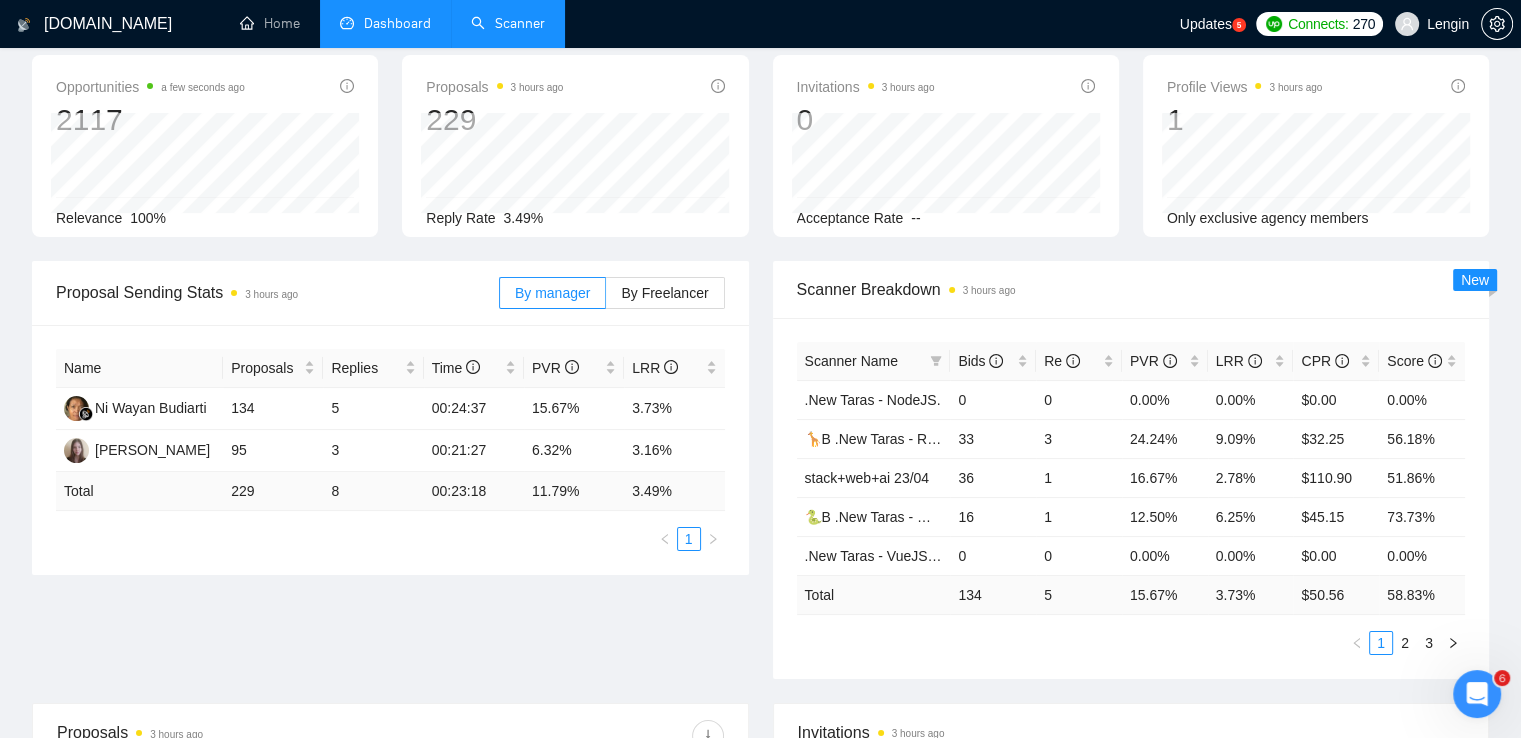 scroll, scrollTop: 0, scrollLeft: 0, axis: both 